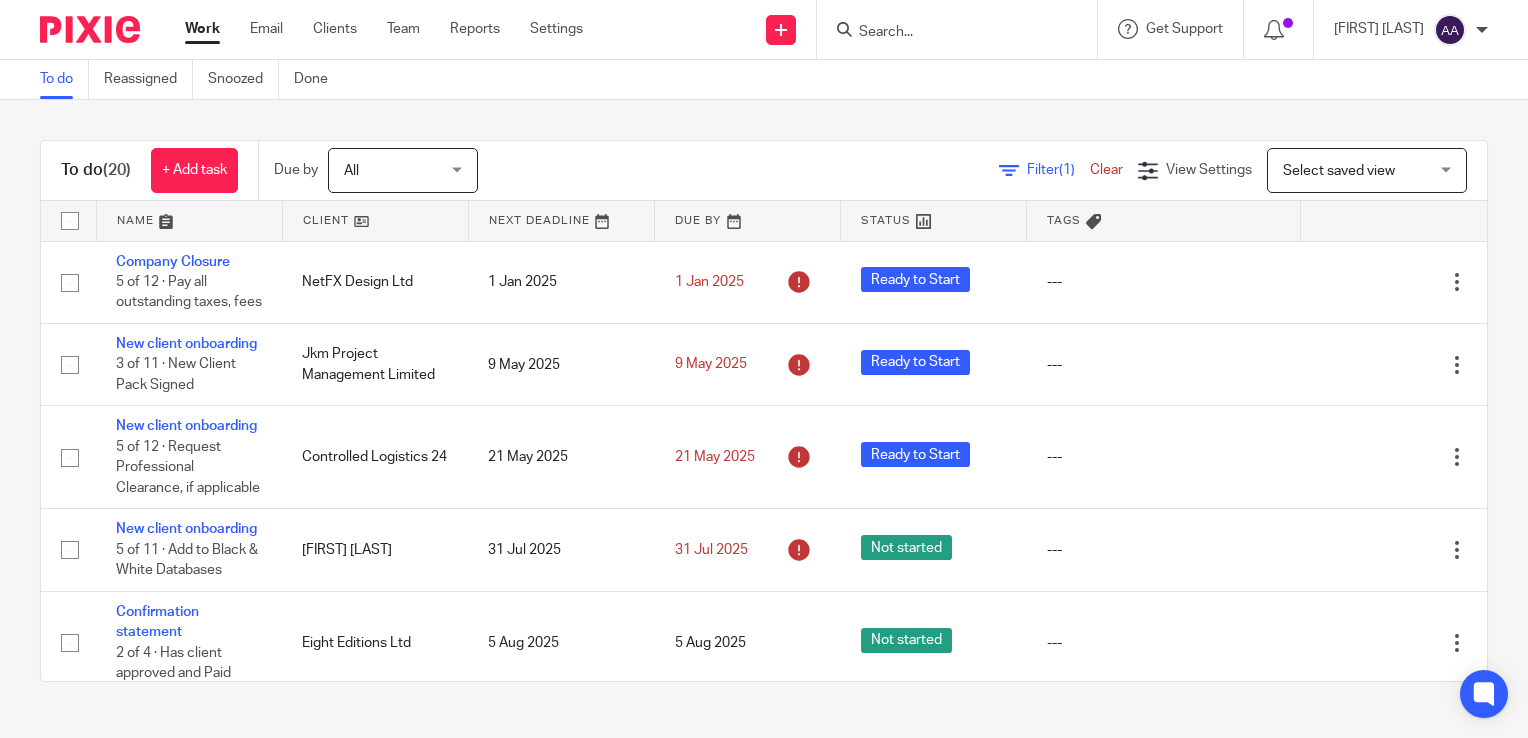 scroll, scrollTop: 0, scrollLeft: 0, axis: both 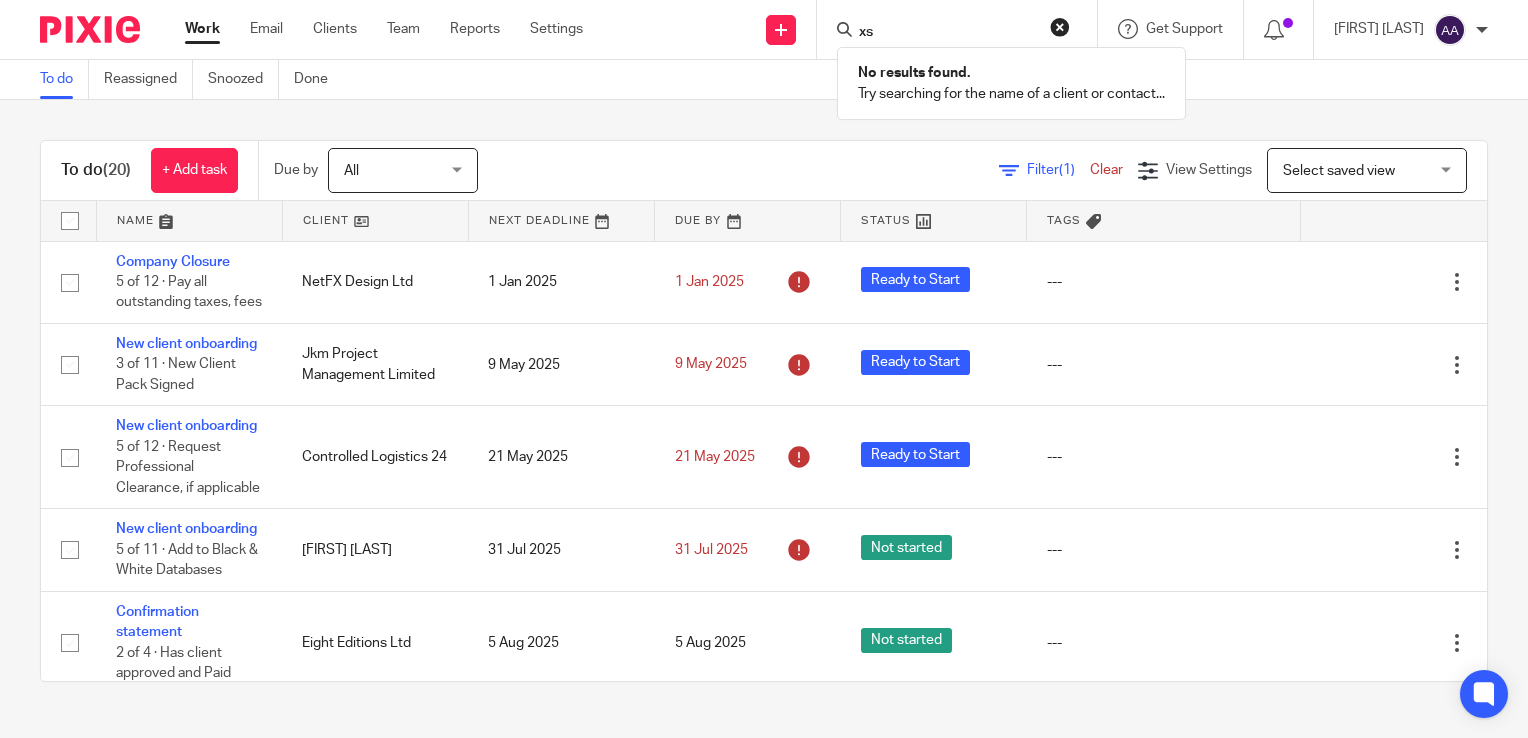 type on "x" 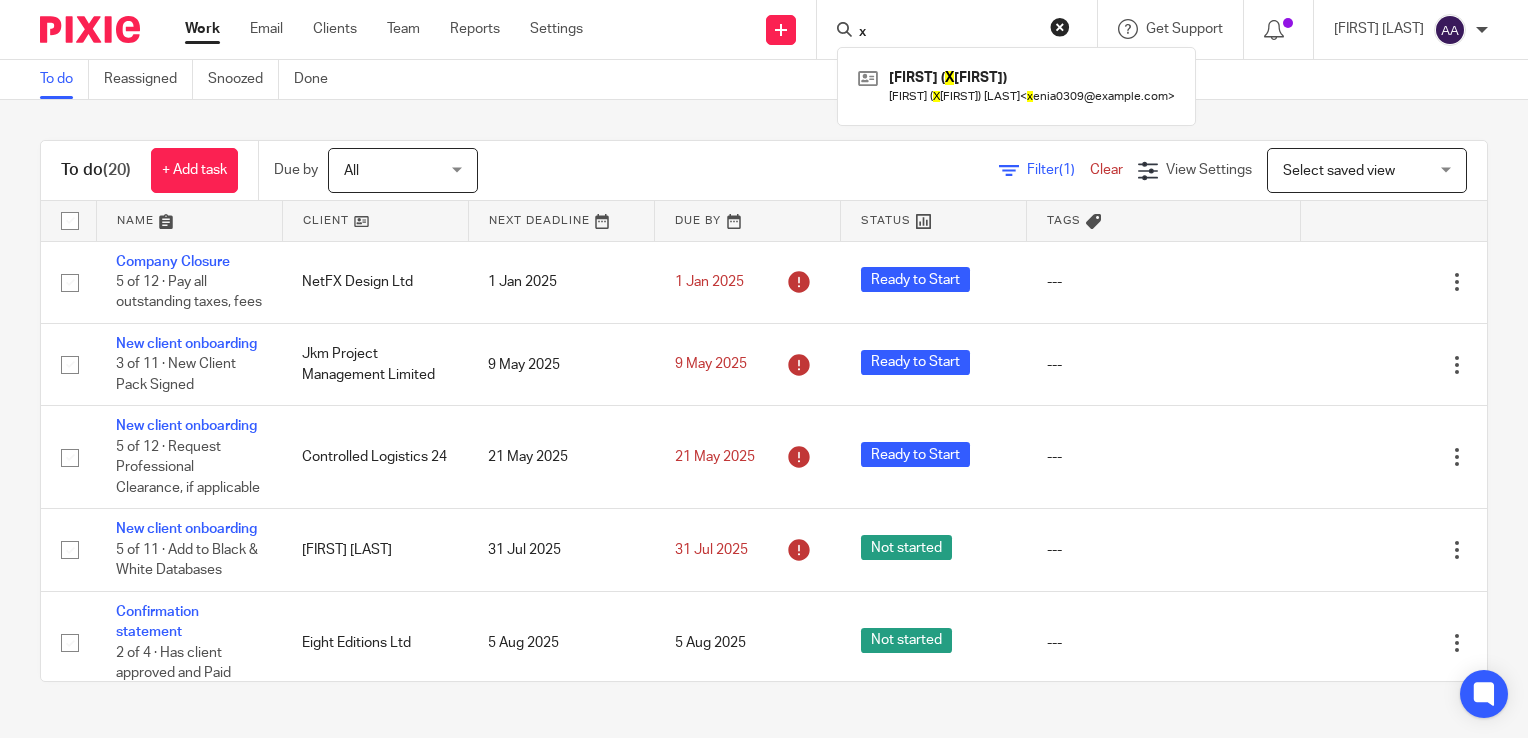 type 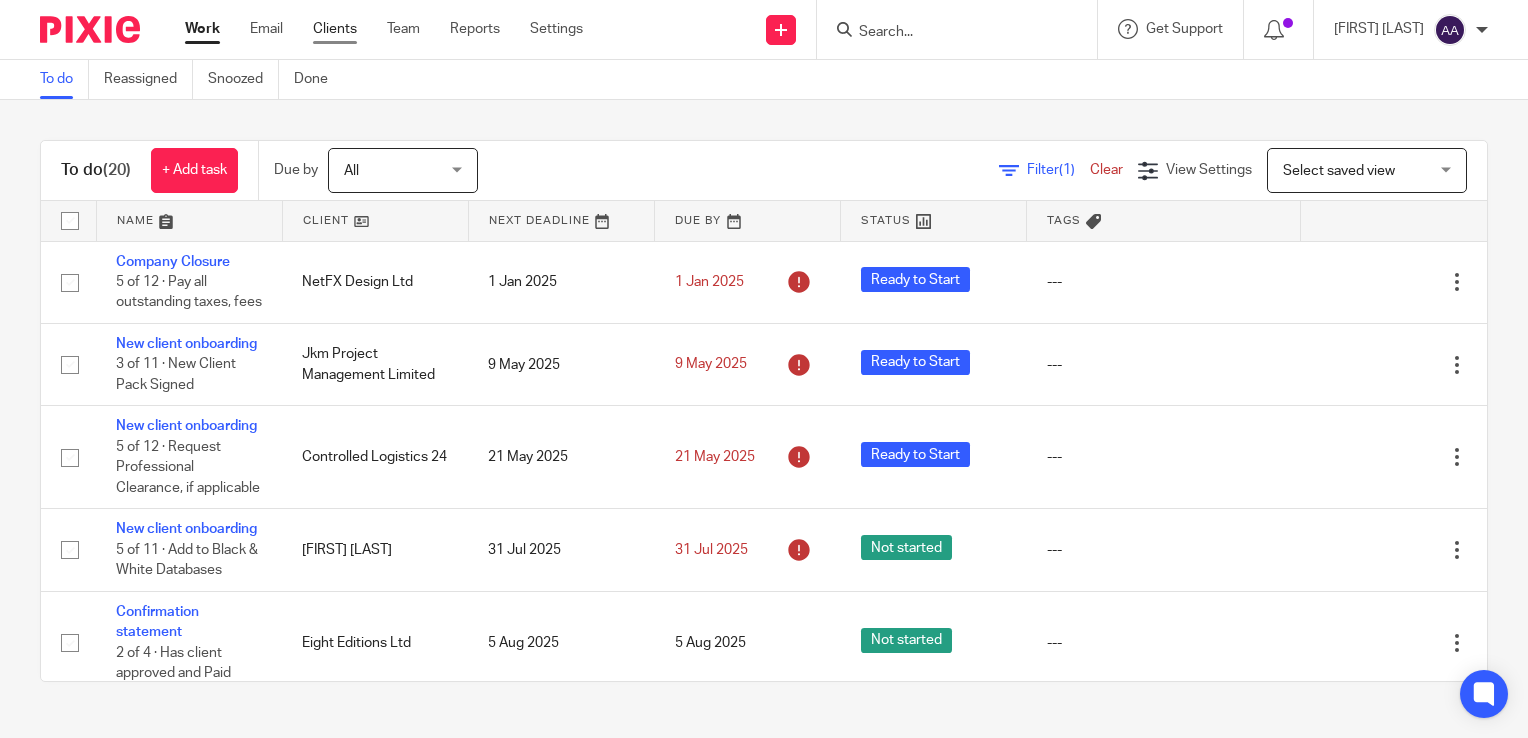 click on "Clients" at bounding box center (335, 29) 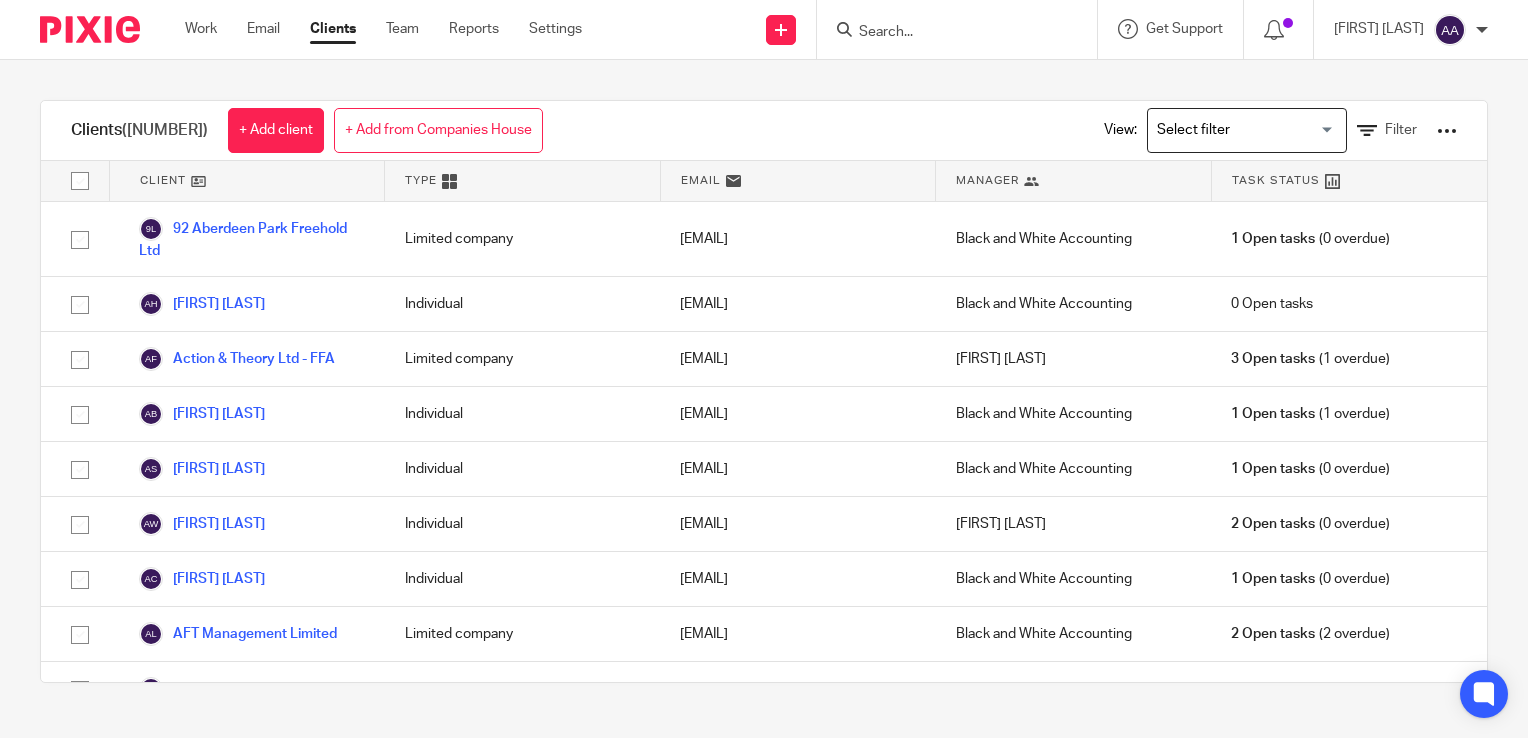 scroll, scrollTop: 0, scrollLeft: 0, axis: both 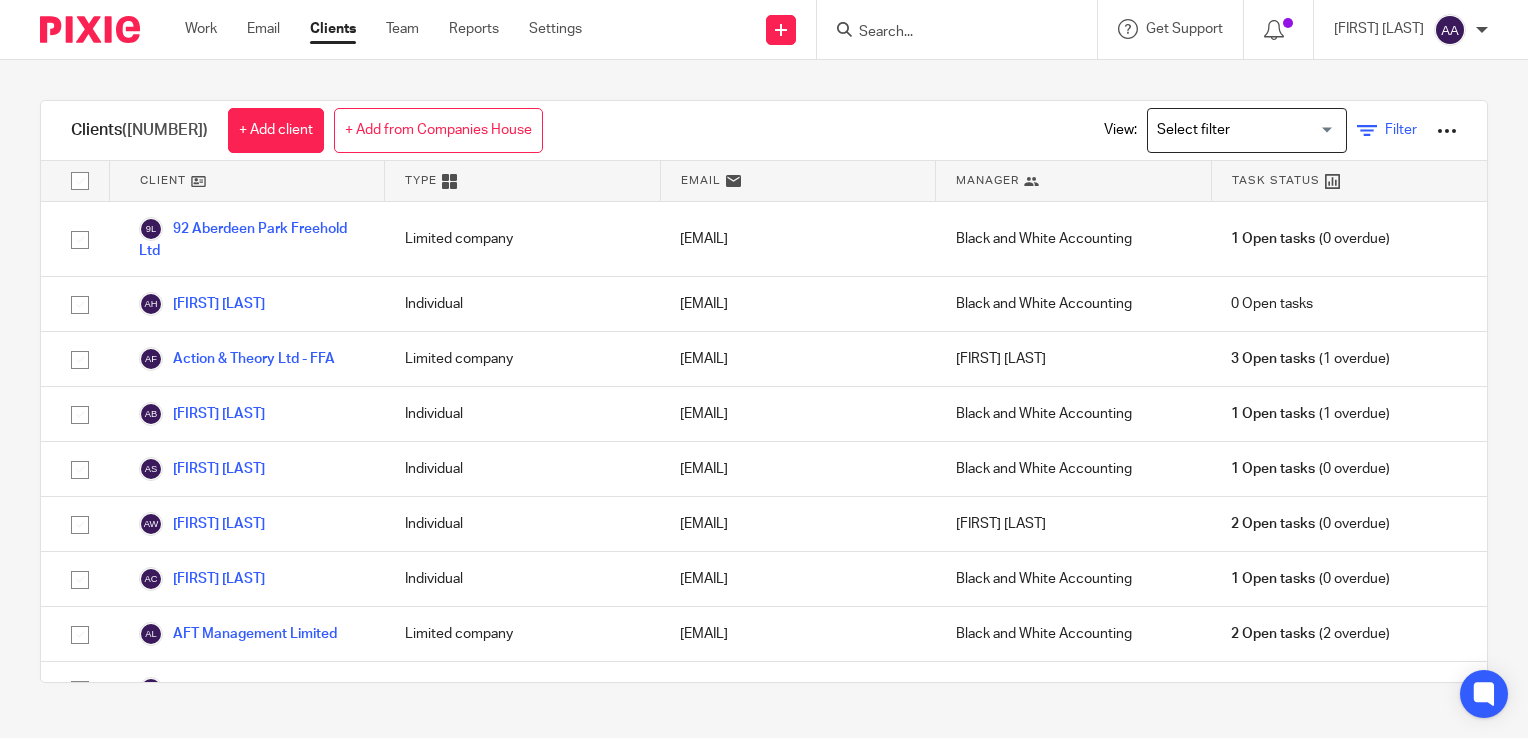 click on "Filter" at bounding box center [1401, 130] 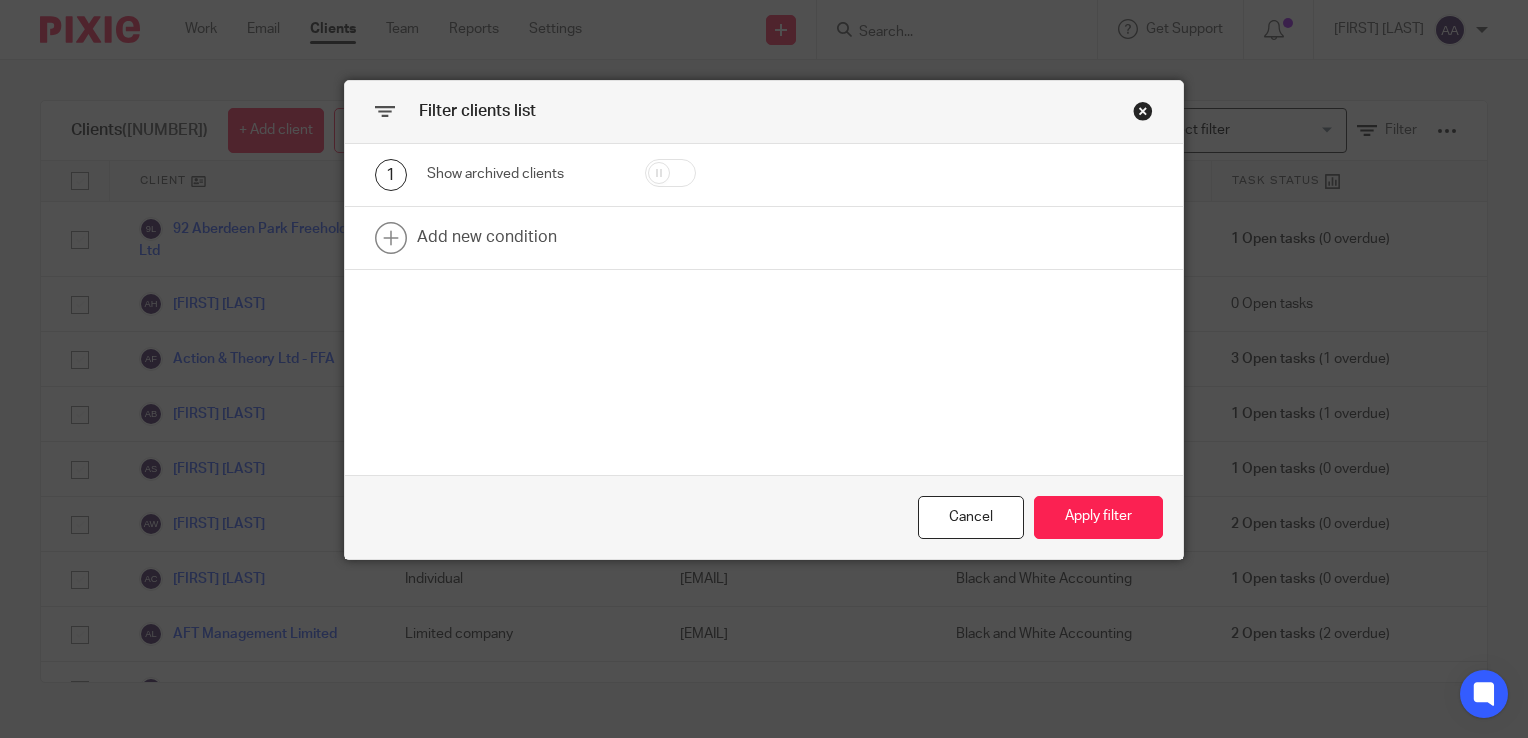 click at bounding box center (670, 173) 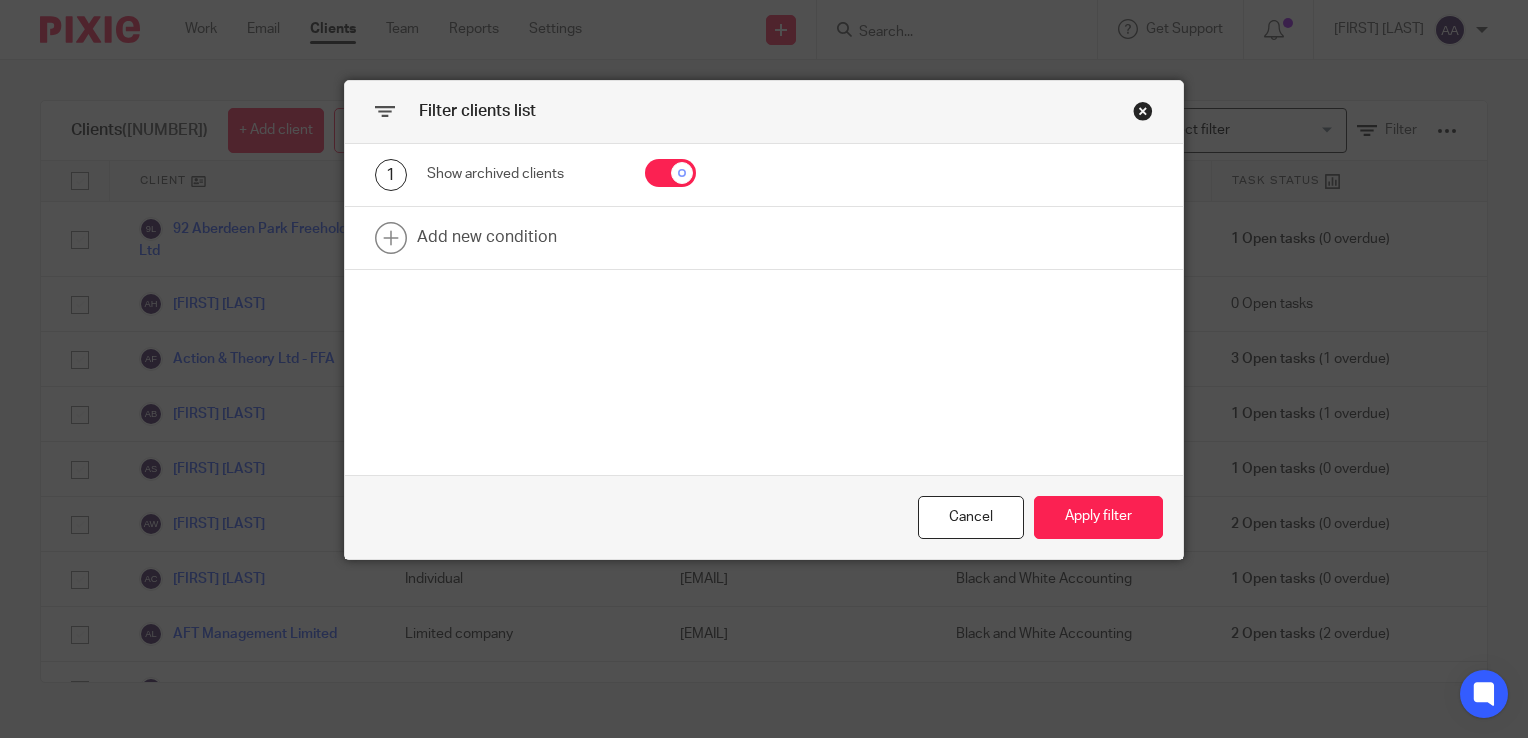 click at bounding box center (670, 173) 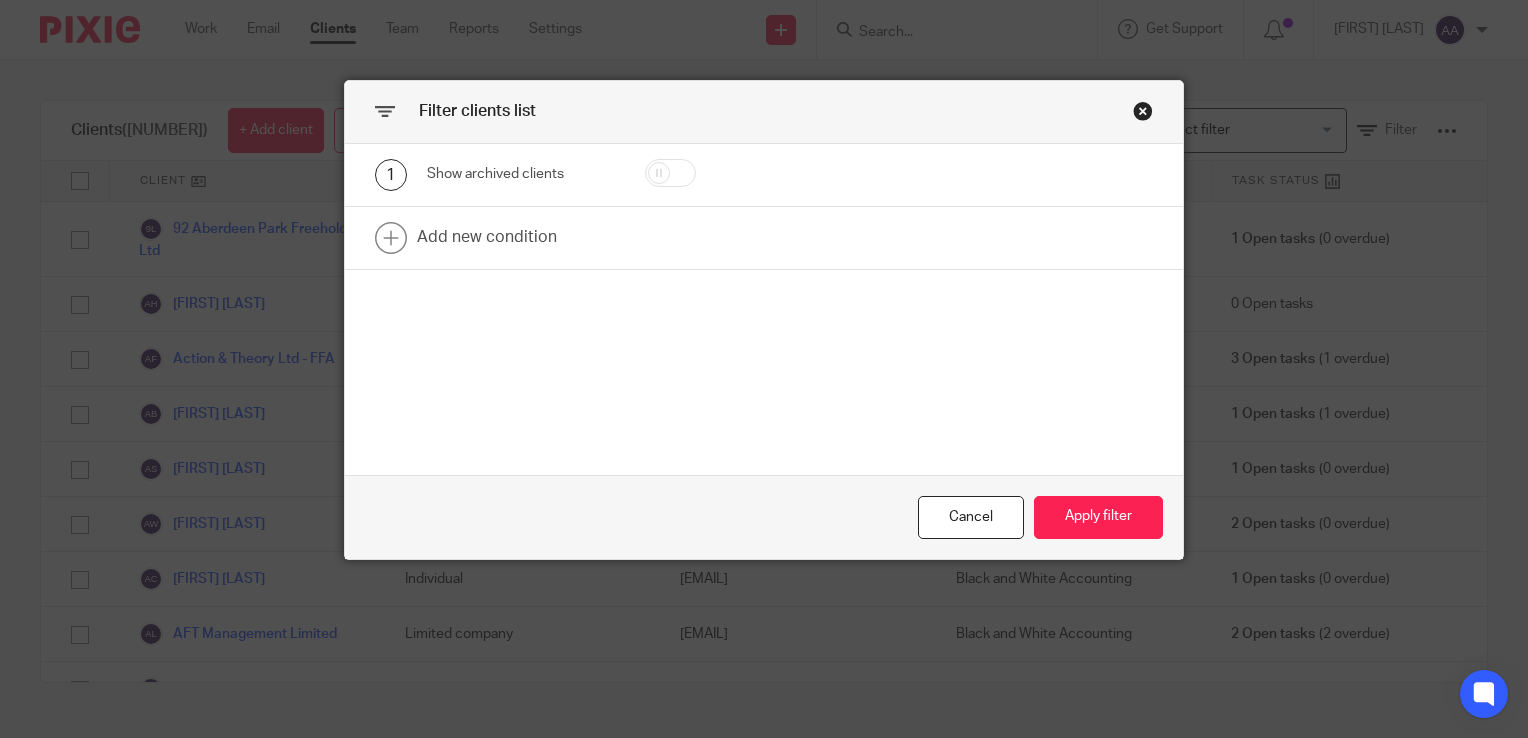 click at bounding box center (670, 173) 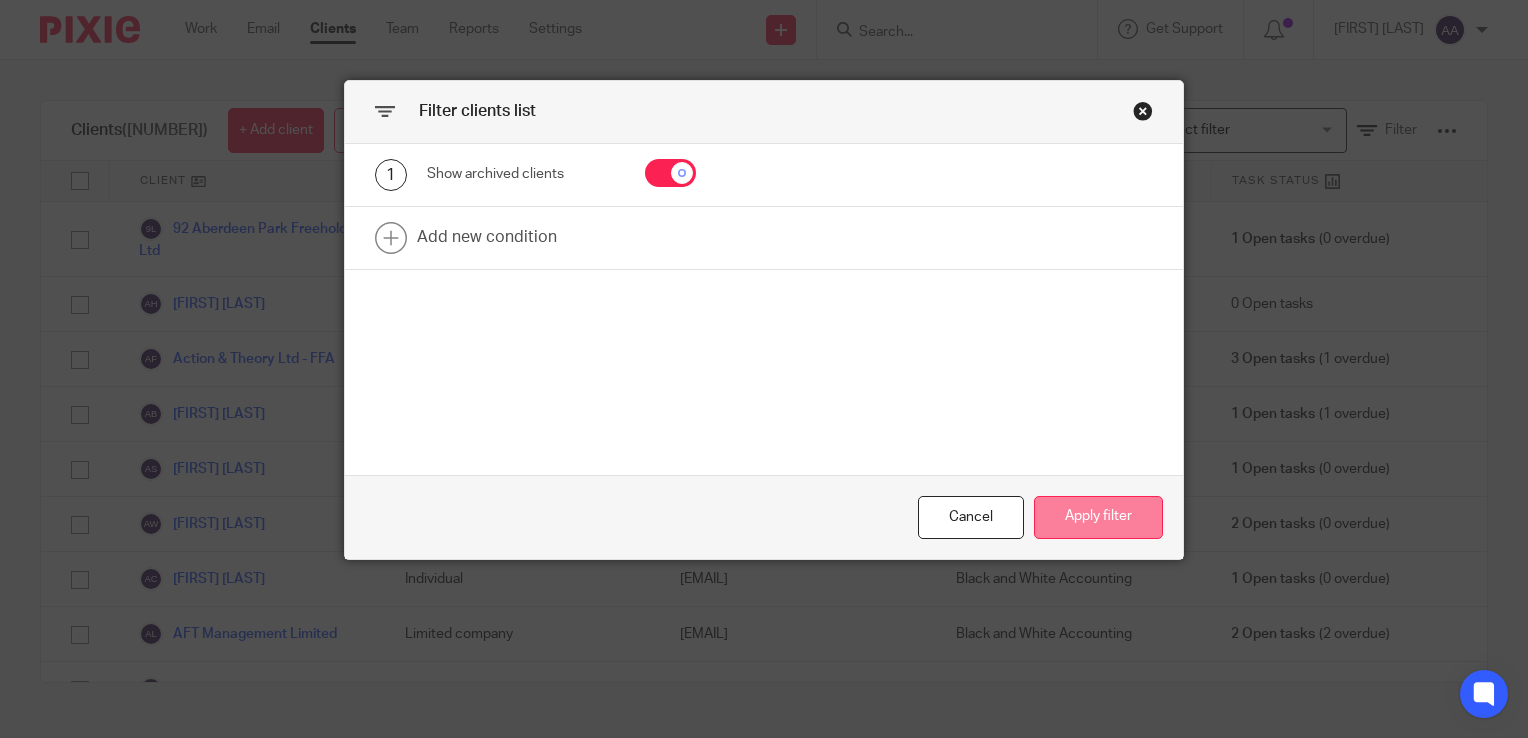 click on "Apply filter" at bounding box center (1098, 517) 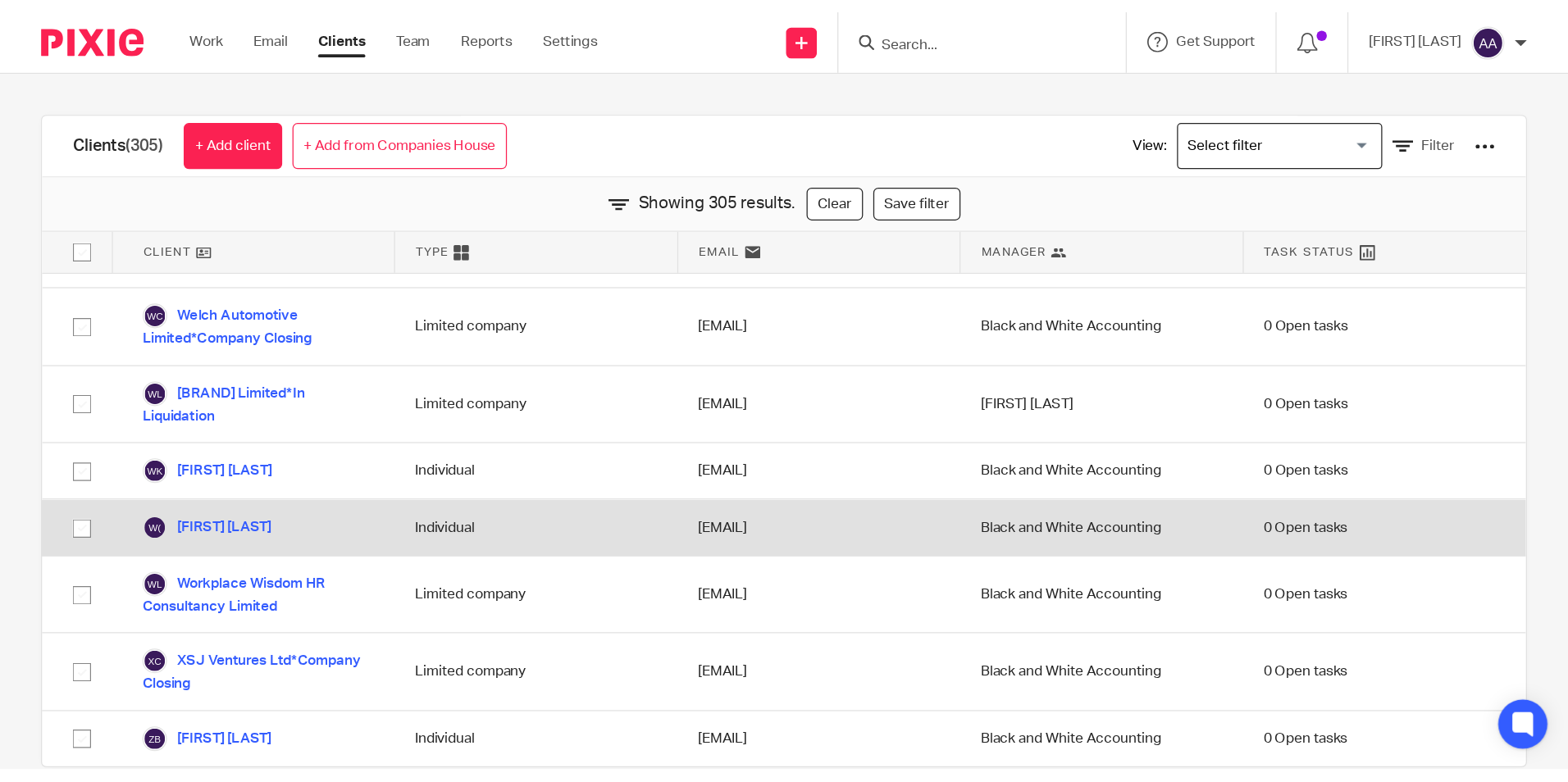 scroll, scrollTop: 14818, scrollLeft: 0, axis: vertical 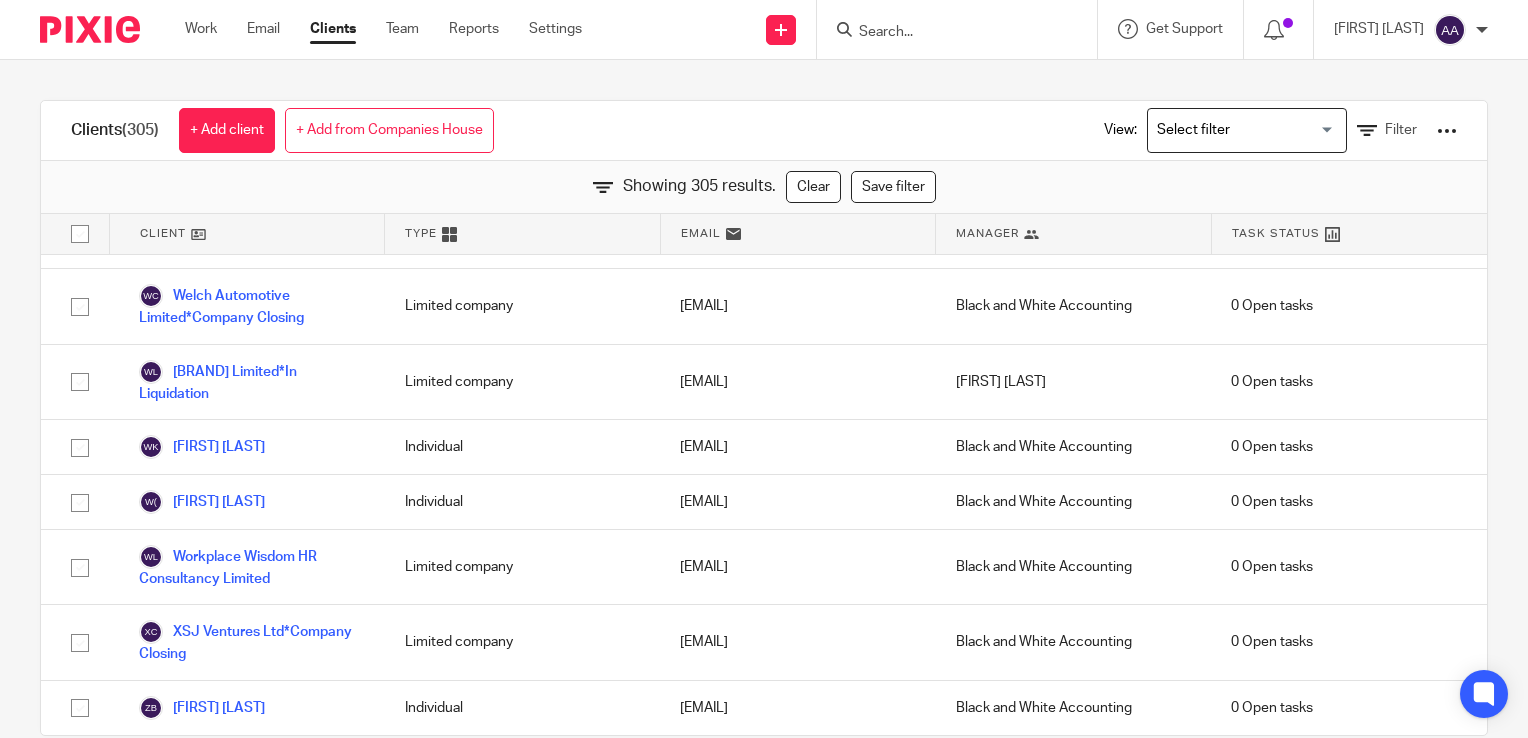 click at bounding box center [947, 33] 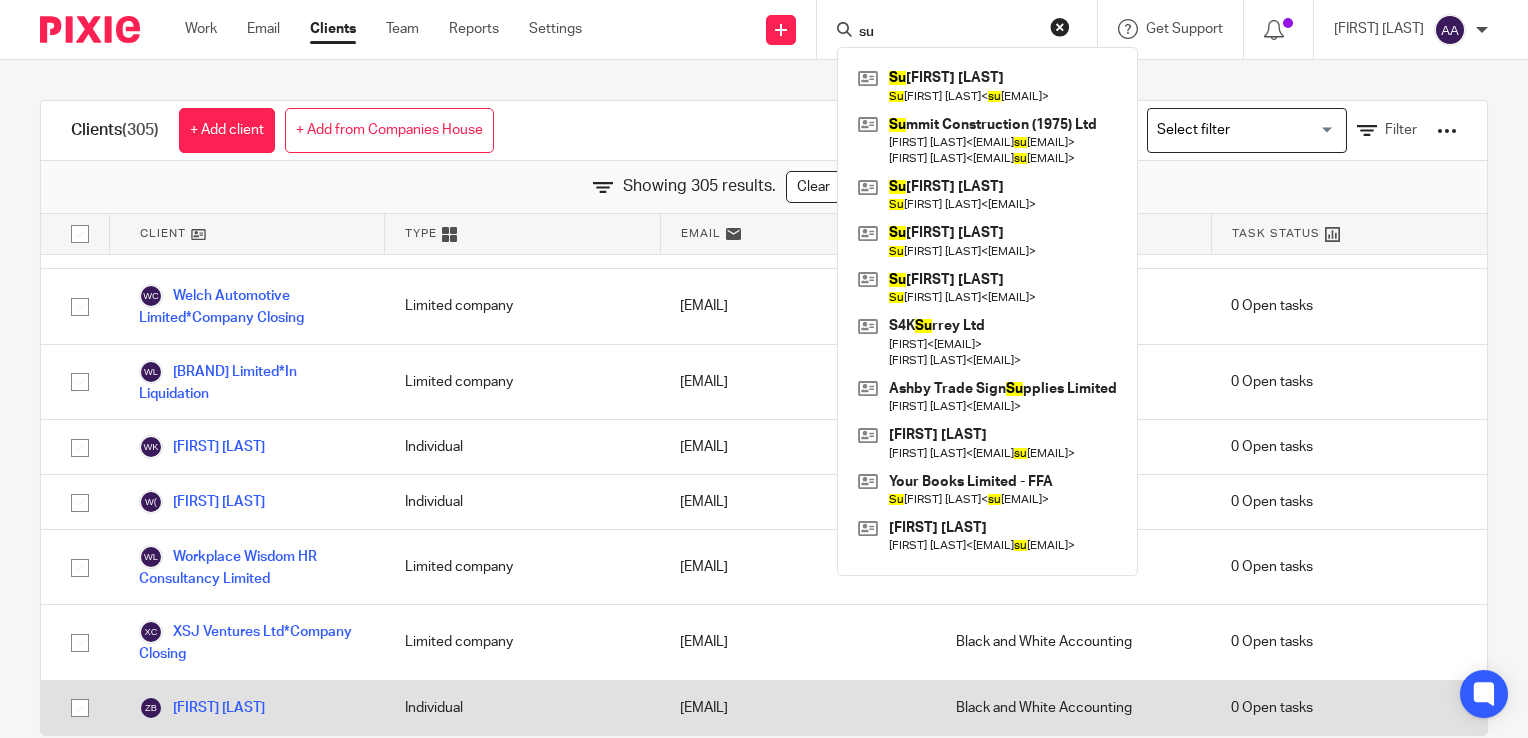 type on "su" 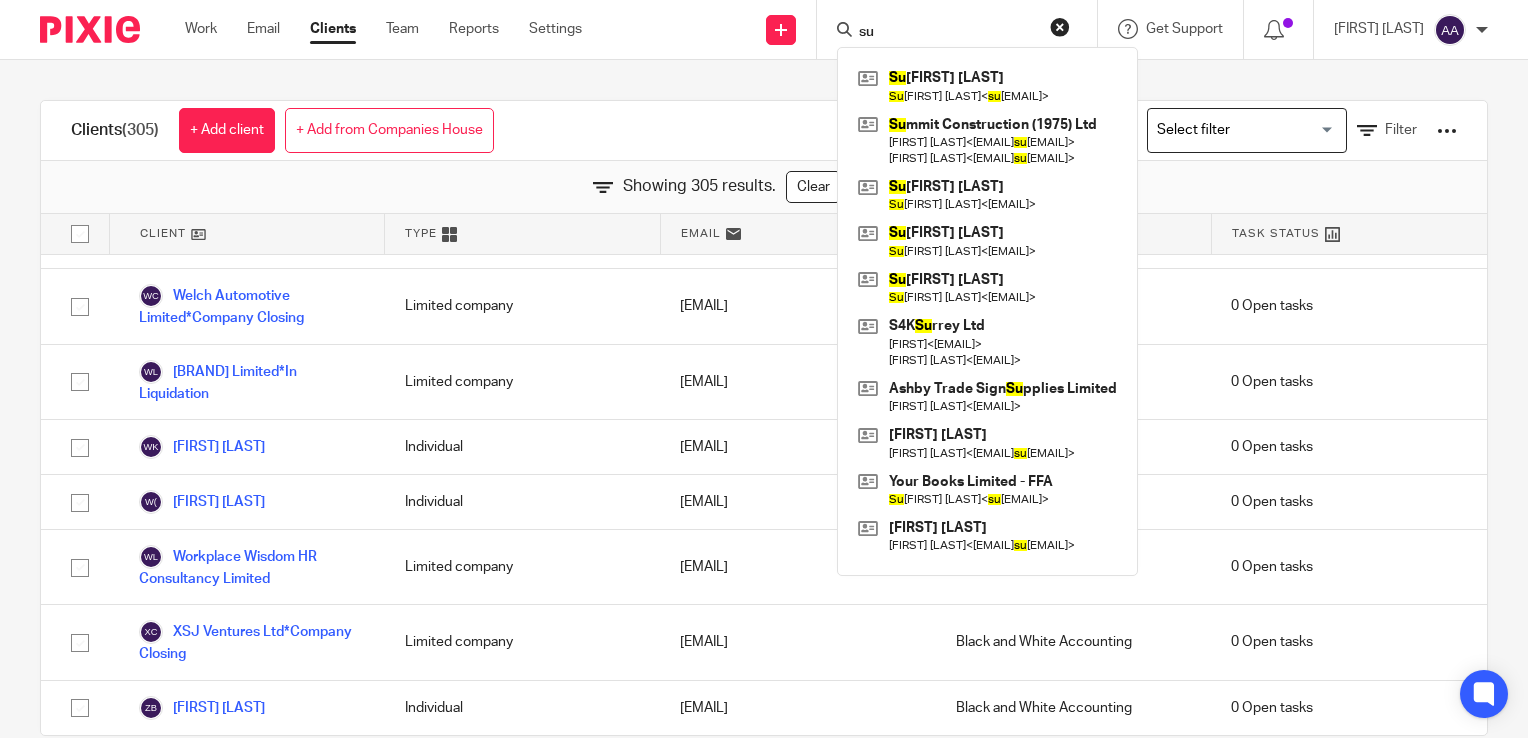 drag, startPoint x: 1016, startPoint y: 16, endPoint x: 744, endPoint y: 43, distance: 273.3368 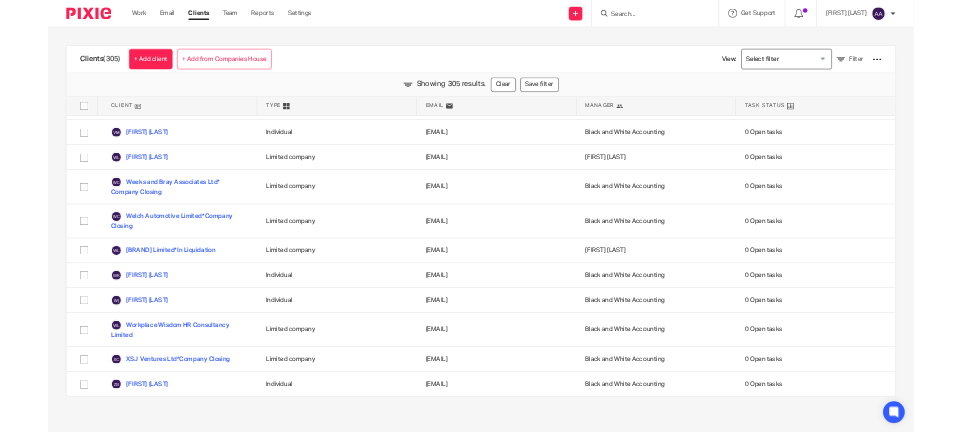 scroll, scrollTop: 16841, scrollLeft: 0, axis: vertical 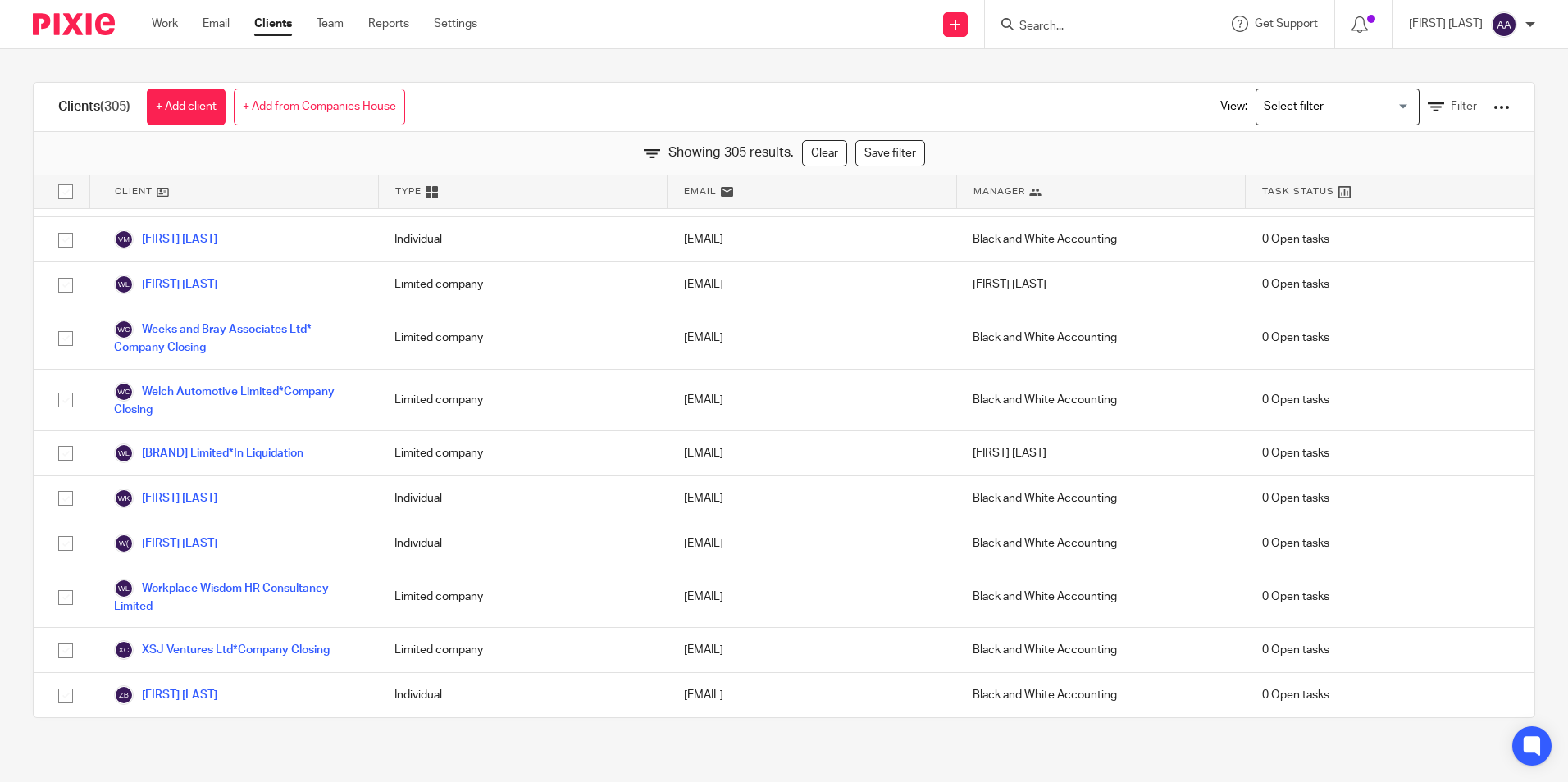 click on "Clients
(305)
+ Add client
+ Add from Companies House
View:
Loading...          Filter
Showing 305 results.
Clear
Save filter
Client       Type     Email     Manager       Task Status
A Bit Of A Do Events & Catering Ltd - FFA*Client Leaving
Limited company
[EMAIL]
[FIRST] [LAST]
0 Open tasks
A Bit Of A Do Weddings Limited - FFA*Client Leaving
Limited company
[EMAIL]
[FIRST] [LAST]
0 Open tasks
[FIRST] [LAST]
Individual
[EMAIL]
[FIRST] [LAST]" at bounding box center (784, 400) 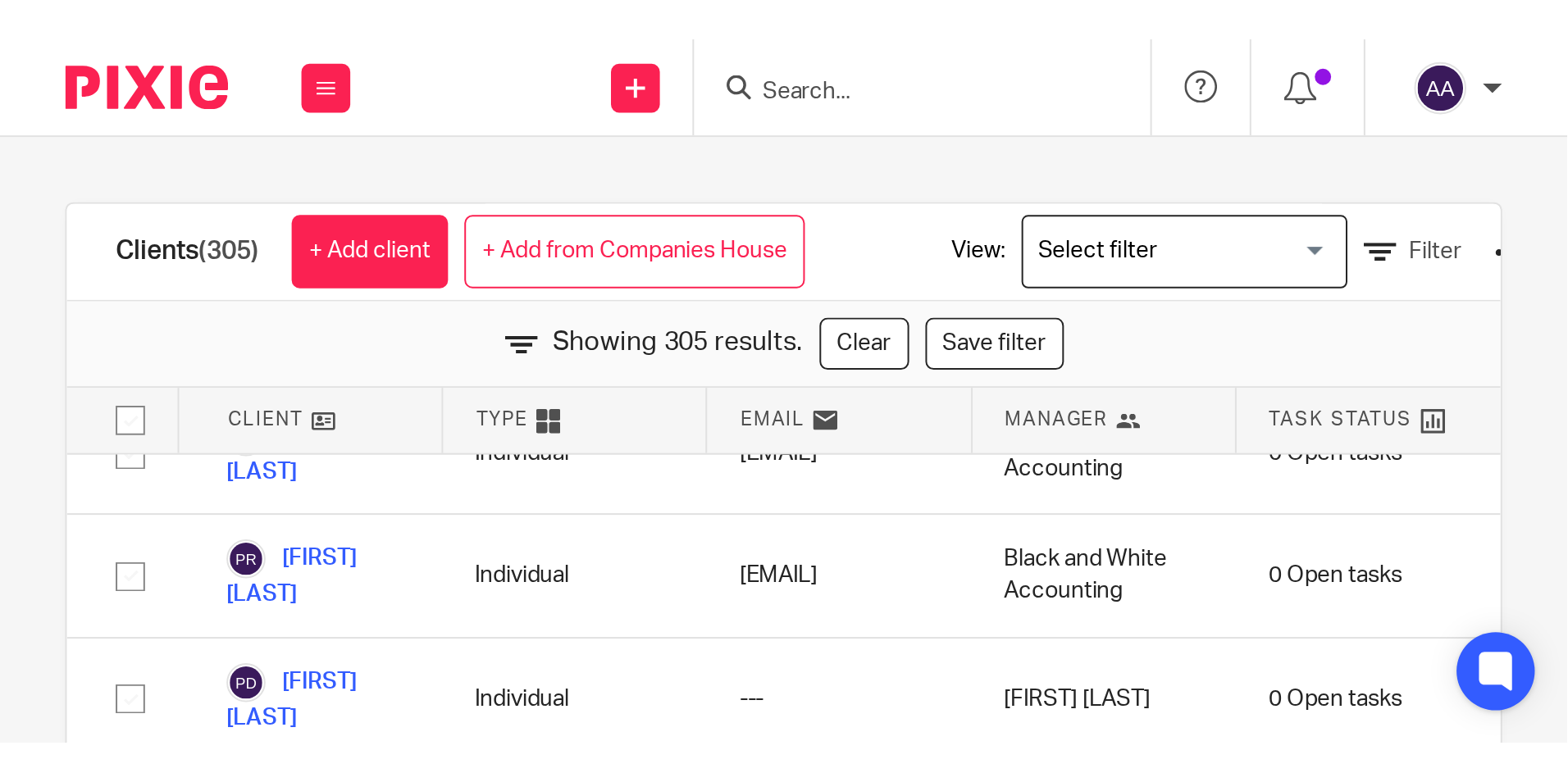 scroll, scrollTop: 13805, scrollLeft: 0, axis: vertical 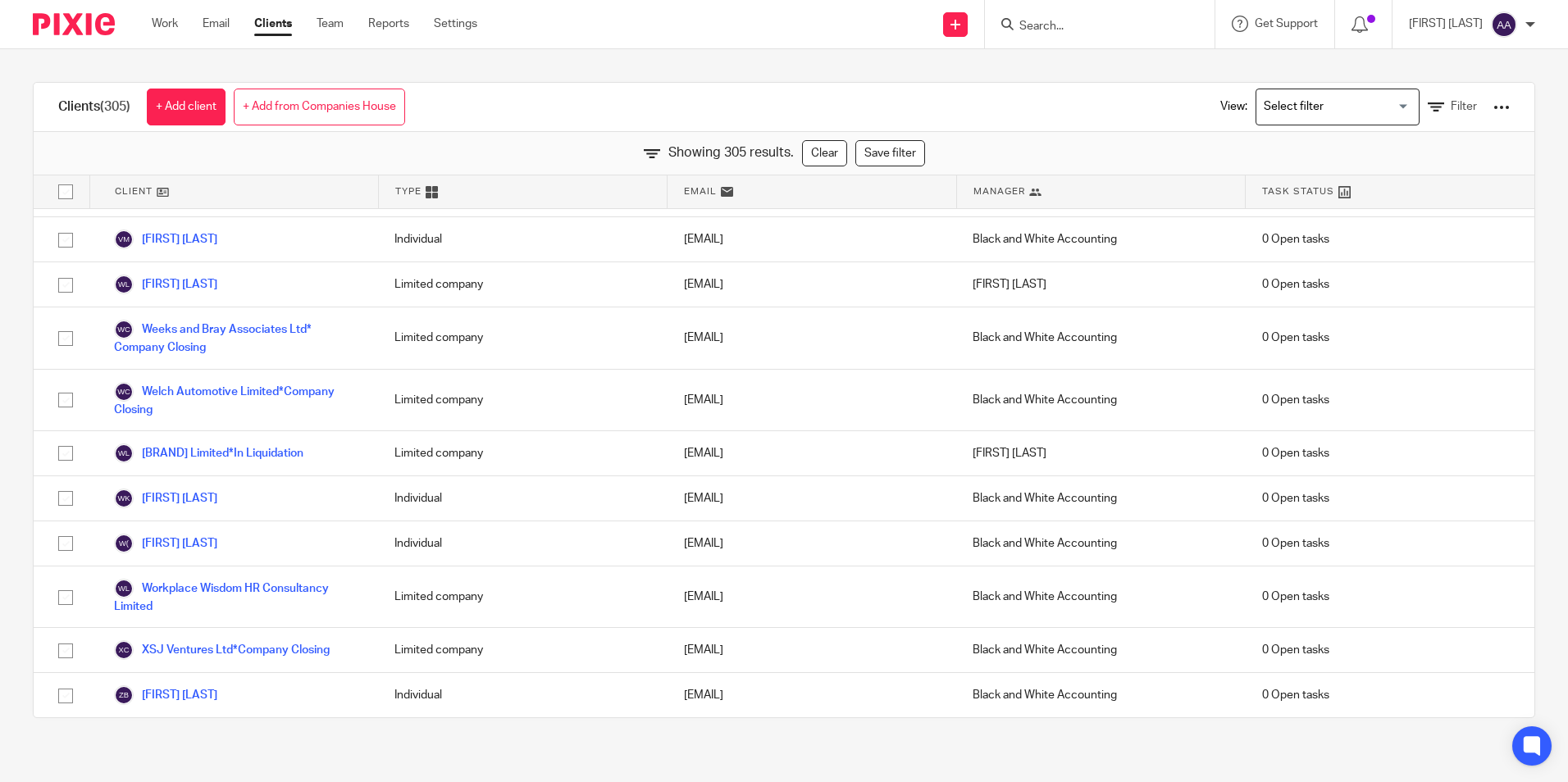 click on "Clients
(305)
+ Add client
+ Add from Companies House
View:
Loading...          Filter
Showing 305 results.
Clear
Save filter
Client       Type     Email     Manager       Task Status
A Bit Of A Do Events & Catering Ltd - FFA*Client Leaving
Limited company
[EMAIL]
[FIRST] [LAST]
0 Open tasks
A Bit Of A Do Weddings Limited - FFA*Client Leaving
Limited company
[EMAIL]
[FIRST] [LAST]
0 Open tasks
[FIRST] [LAST]
Individual
[EMAIL]
[FIRST] [LAST]" at bounding box center (784, 400) 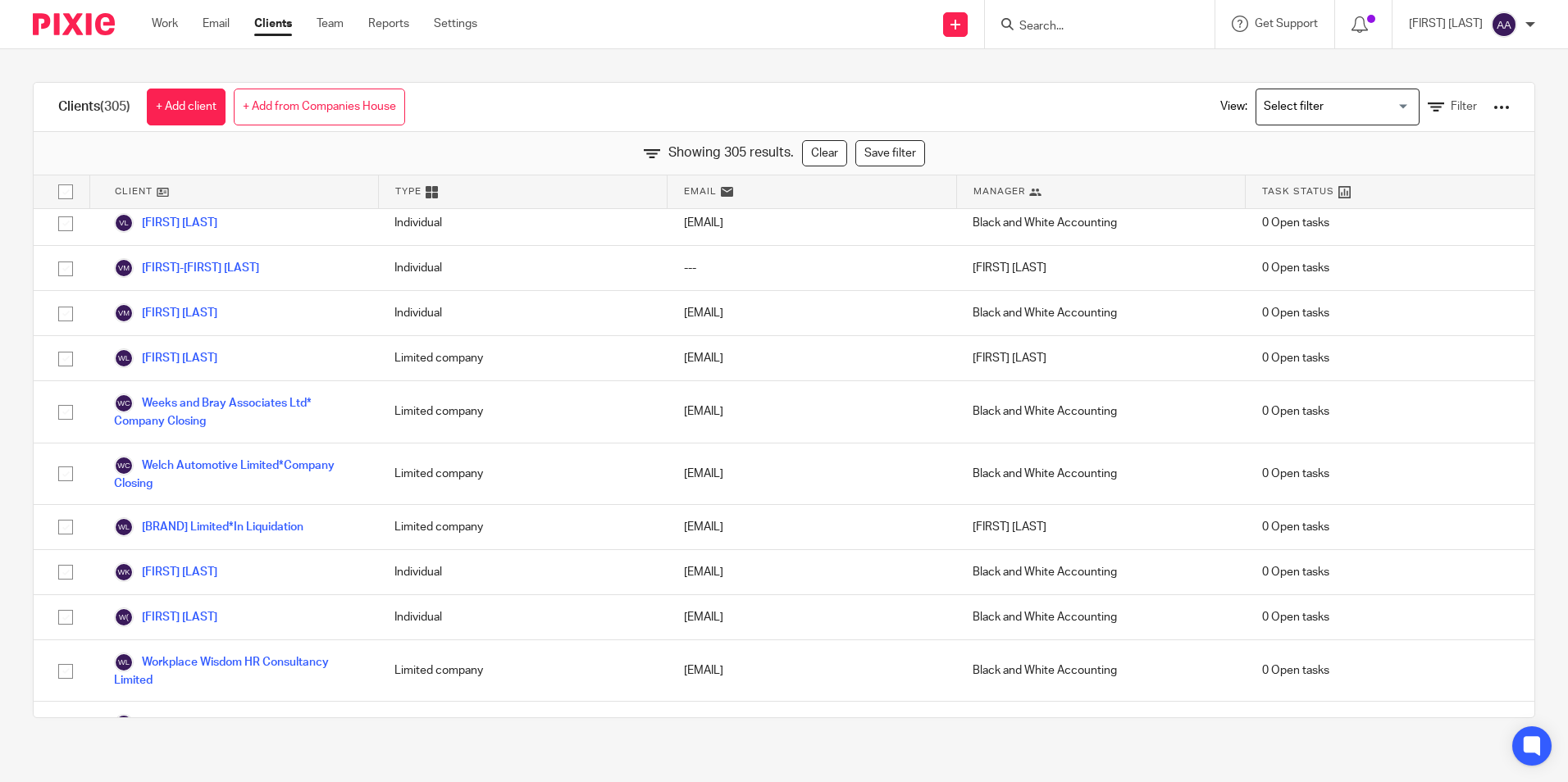 scroll, scrollTop: 13477, scrollLeft: 0, axis: vertical 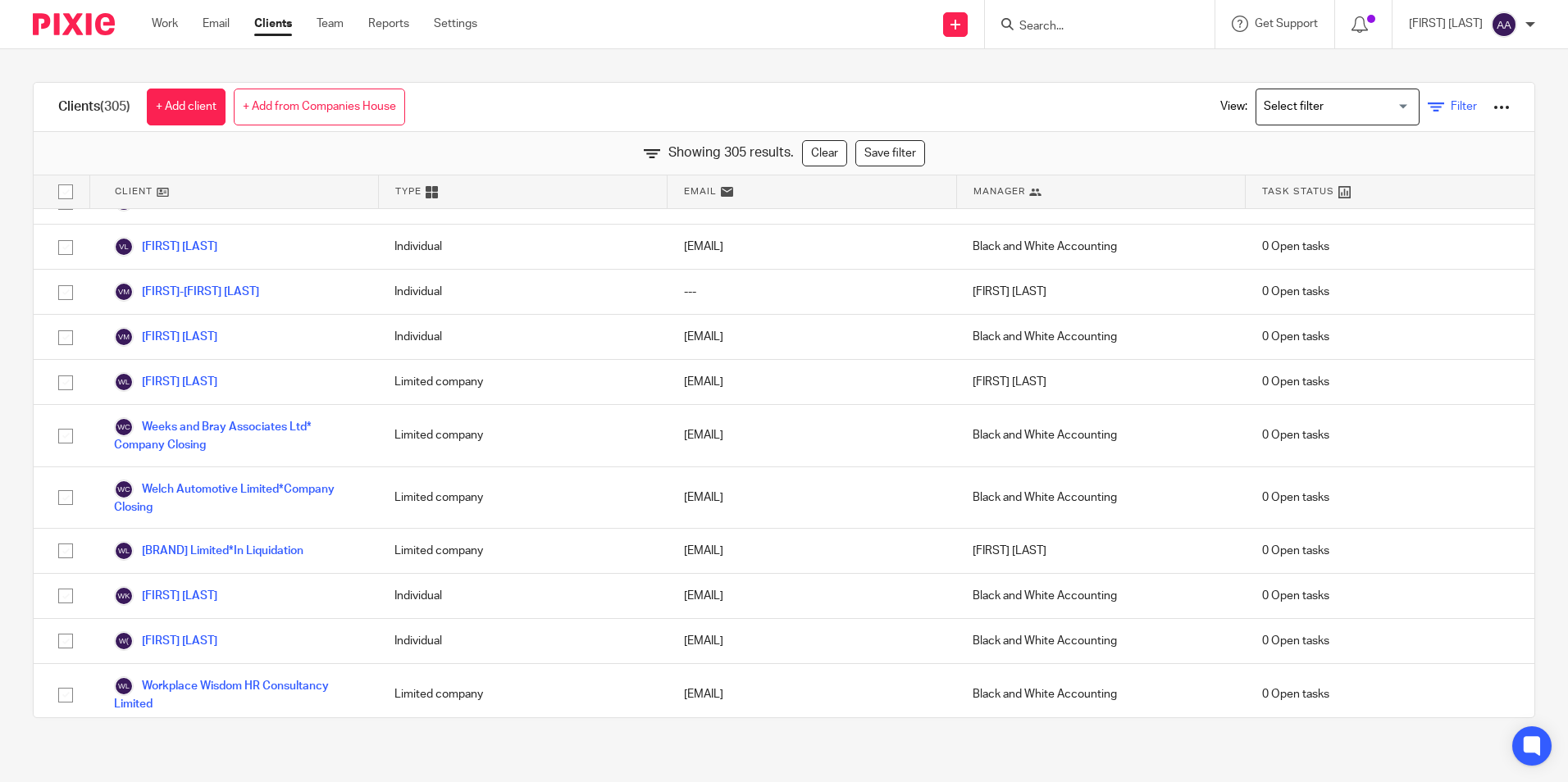 click on "Filter" at bounding box center (1464, 107) 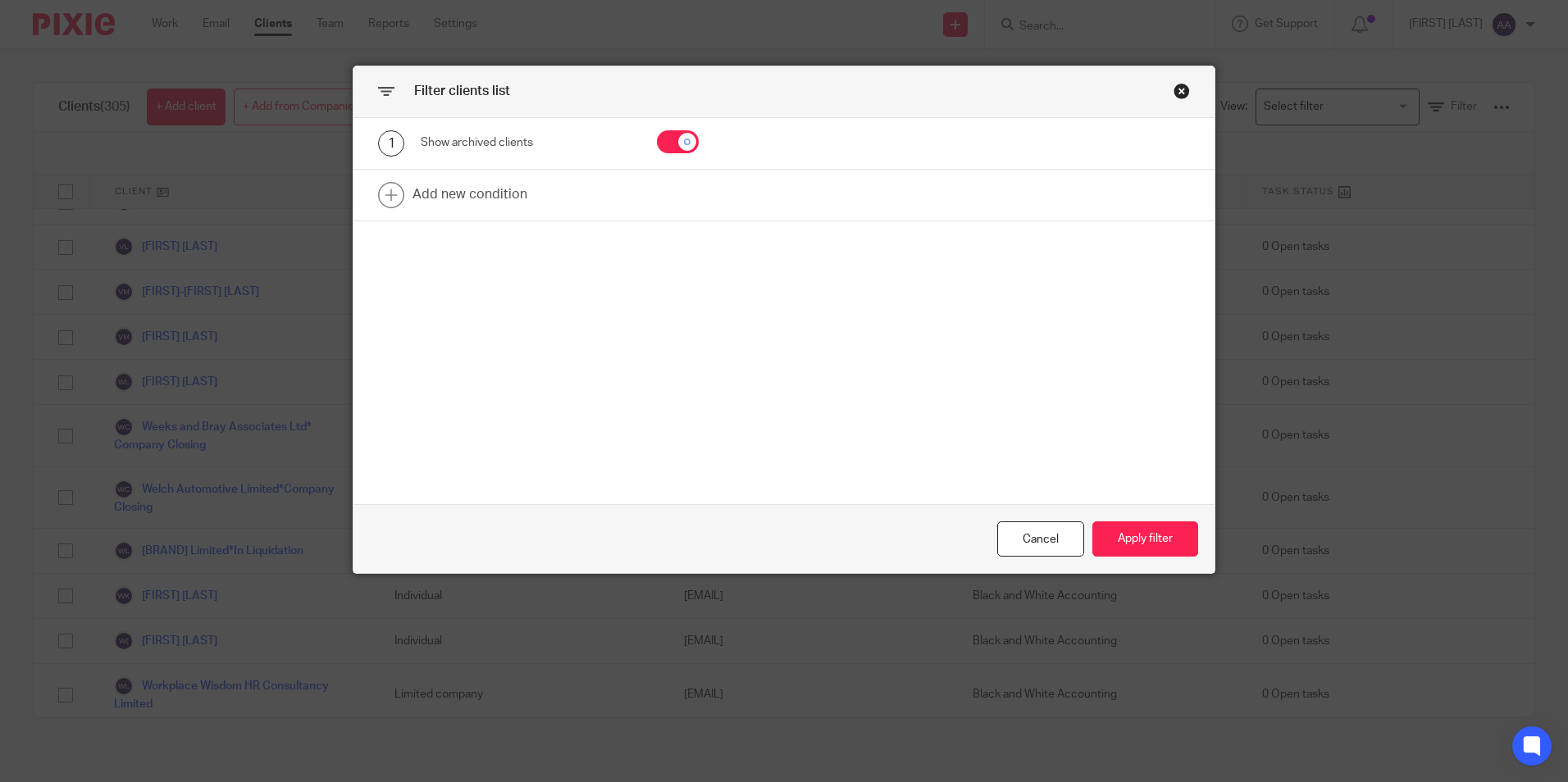 click at bounding box center (1182, 91) 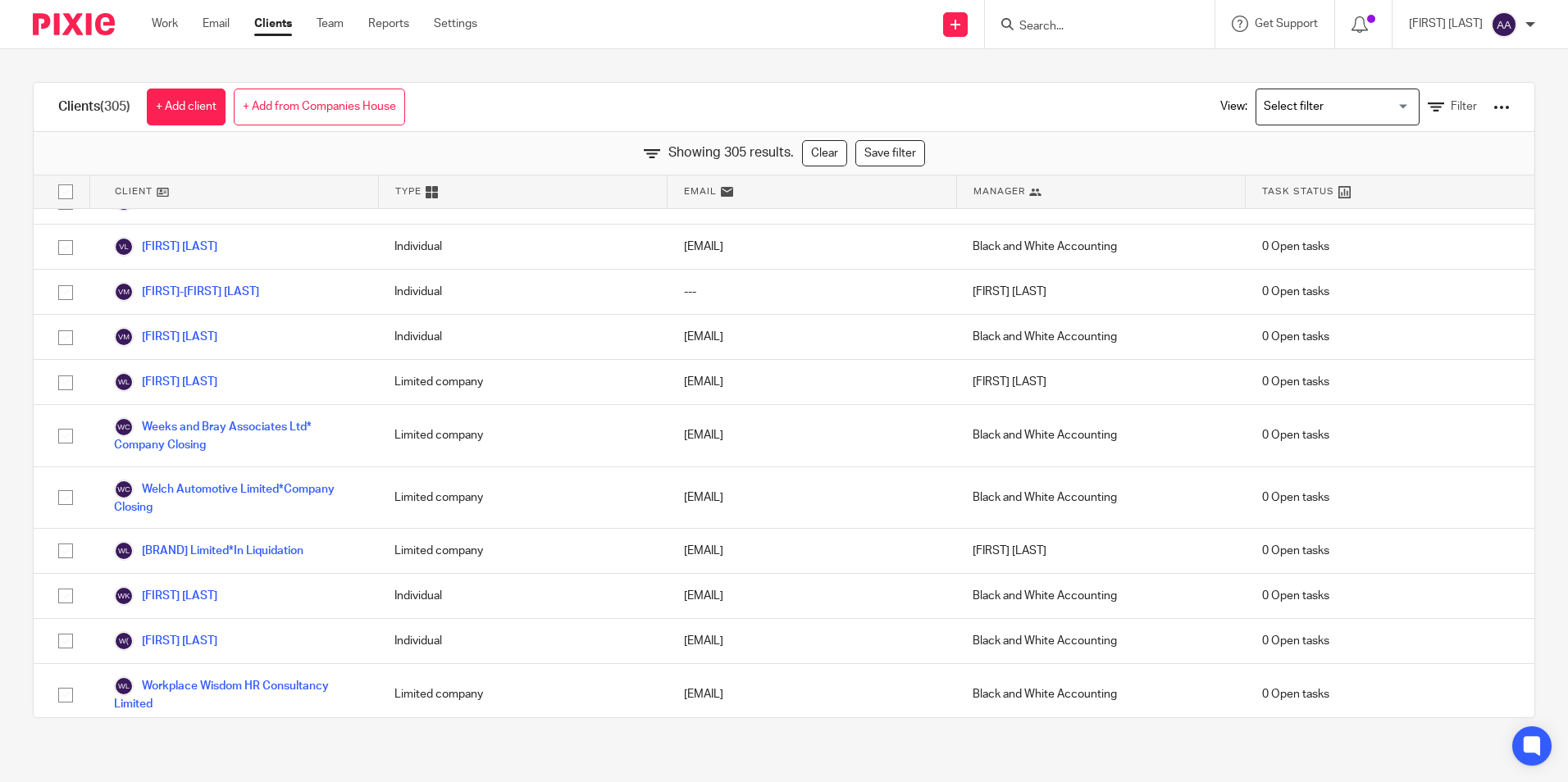 click at bounding box center [1105, 24] 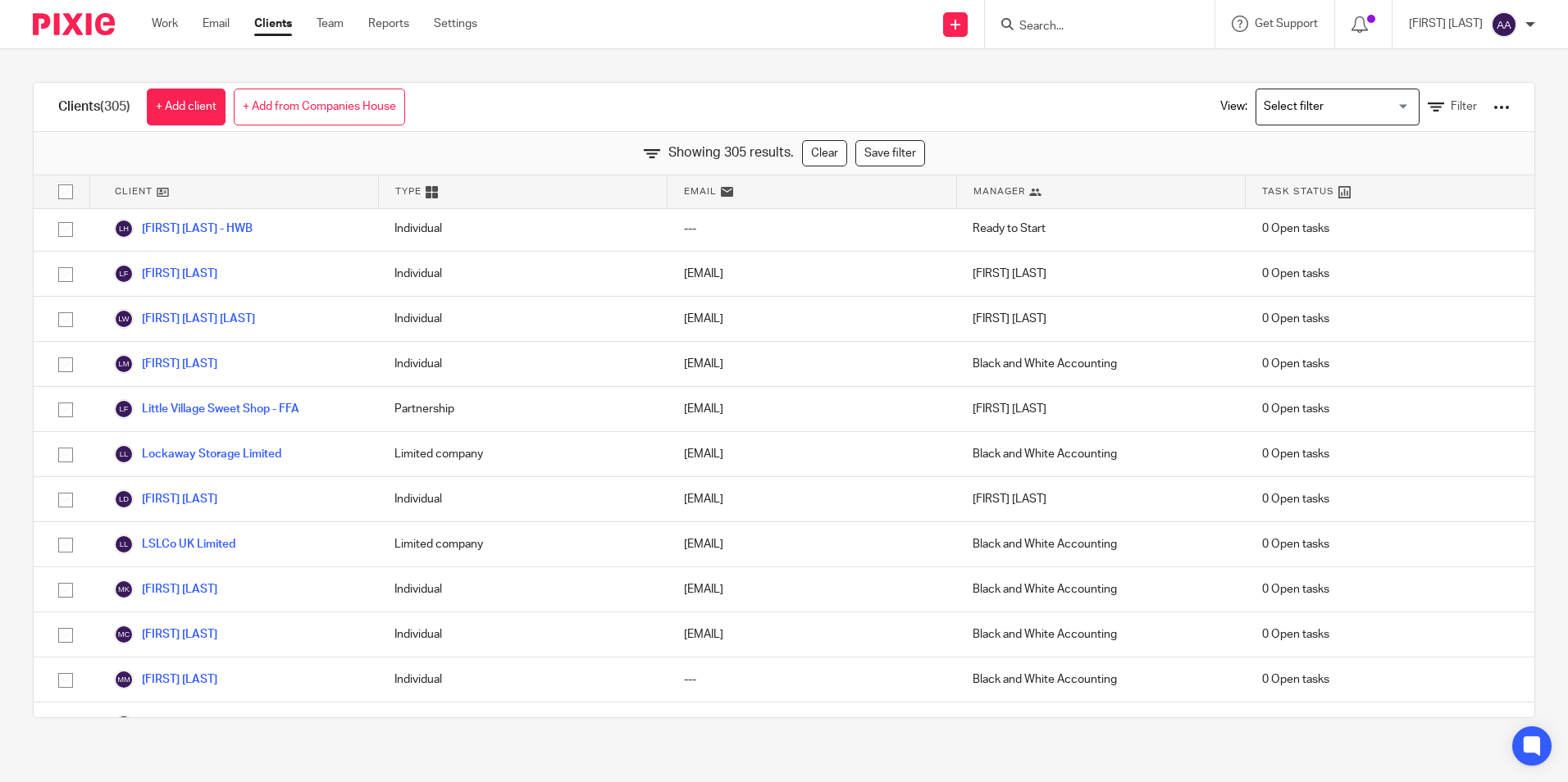 scroll, scrollTop: 6591, scrollLeft: 0, axis: vertical 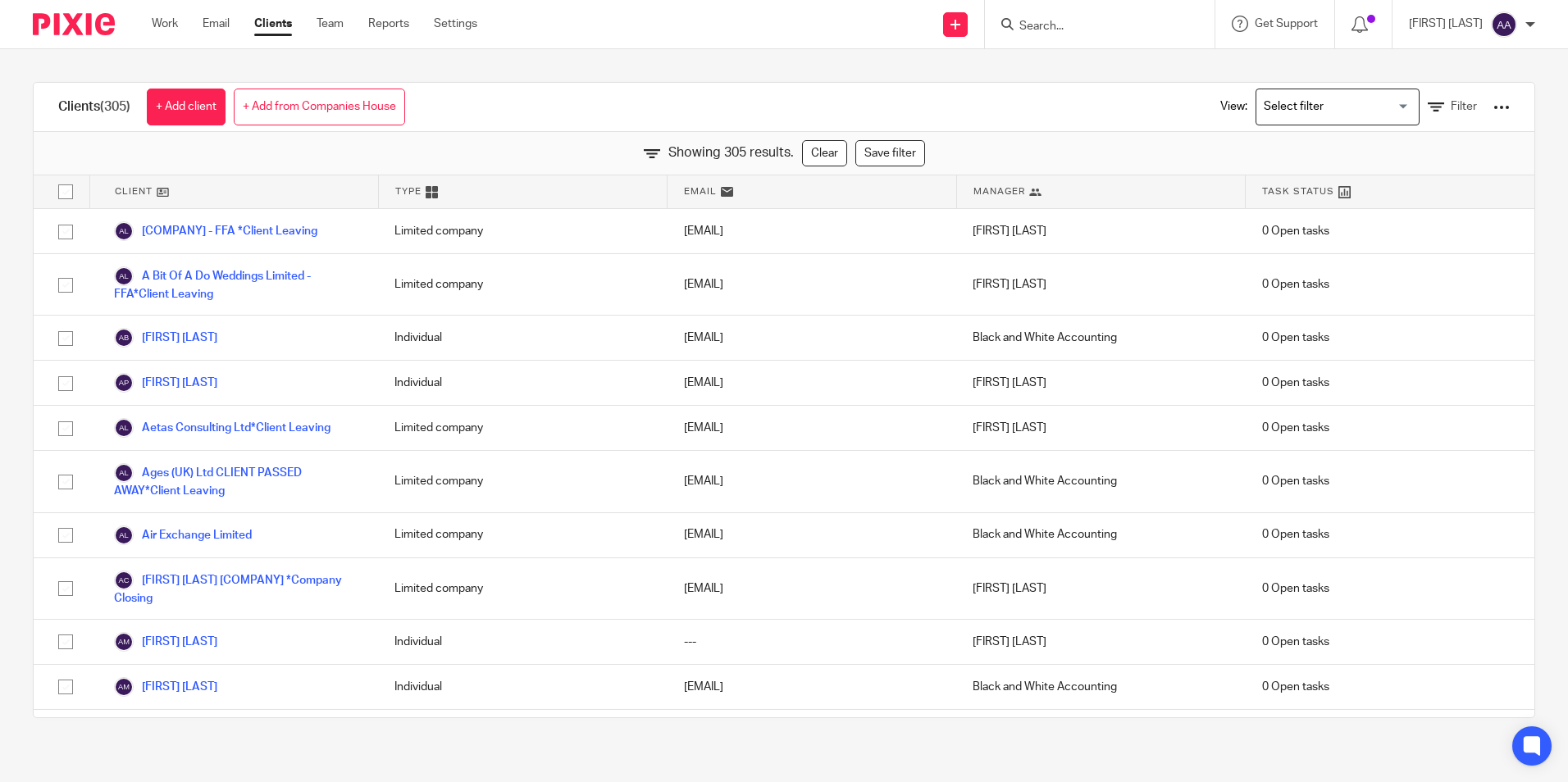 click on "Clients
(305)
+ Add client
+ Add from Companies House
View:
Loading...          Filter
Showing 305 results.
Clear
Save filter
Client       Type     Email     Manager       Task Status
A Bit Of A Do Events & Catering Ltd - FFA*Client Leaving
Limited company
[EMAIL]
[FIRST] [LAST]
0 Open tasks
A Bit Of A Do Weddings Limited - FFA*Client Leaving
Limited company
[EMAIL]
[FIRST] [LAST]
0 Open tasks
[FIRST] [LAST]
Individual
[EMAIL]
[FIRST] [LAST]" at bounding box center (784, 400) 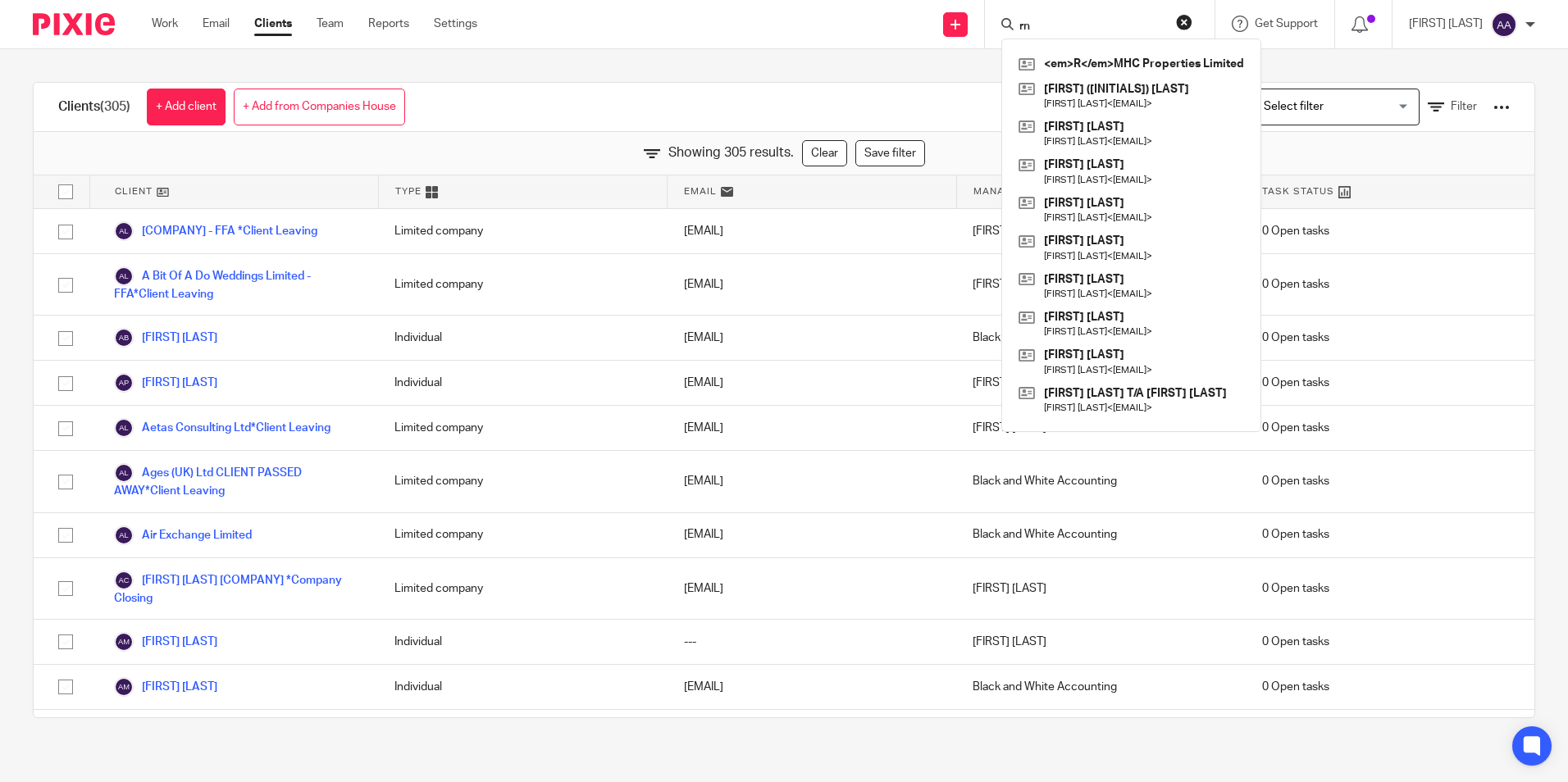 type on "r" 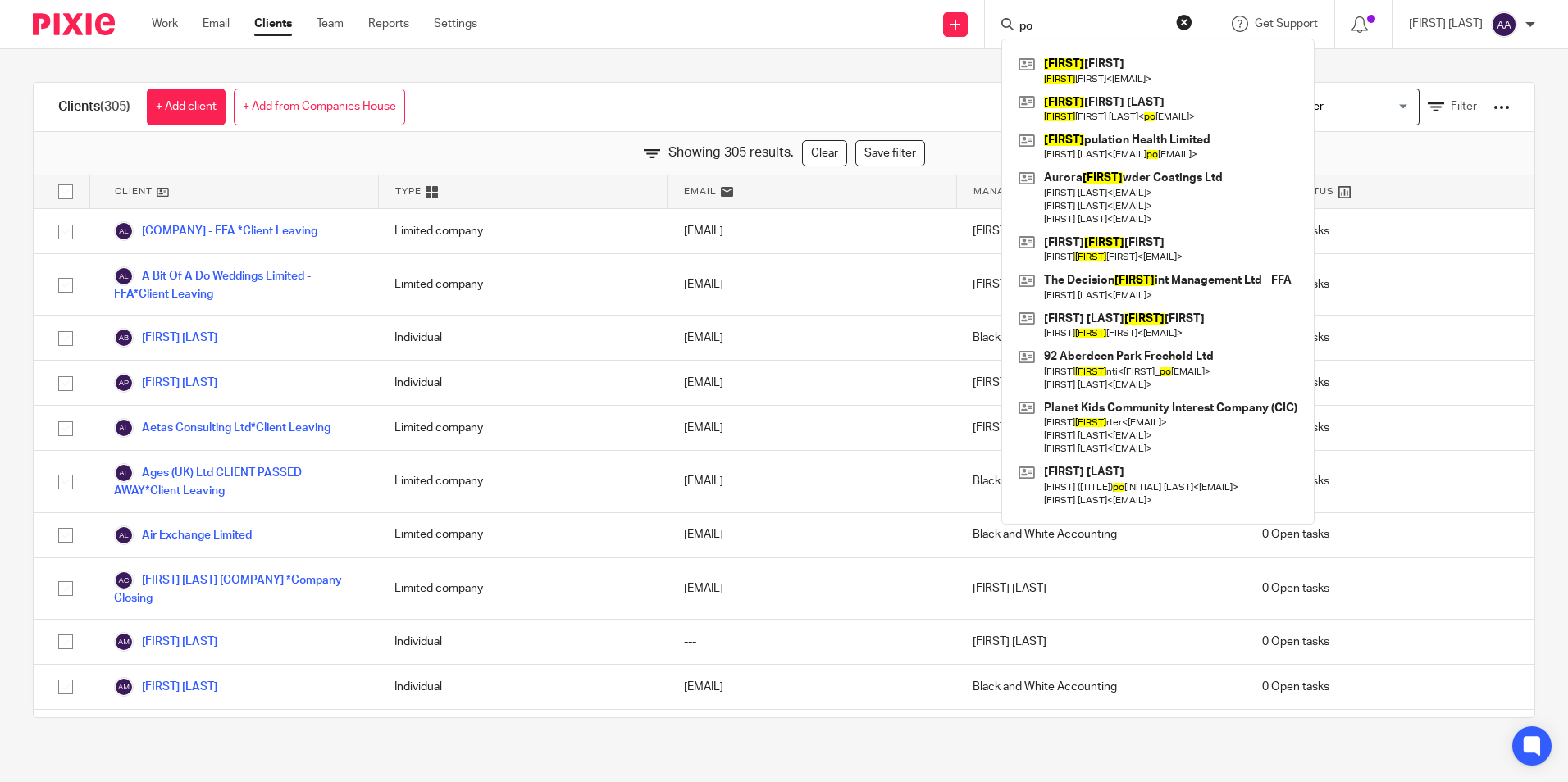 type on "p" 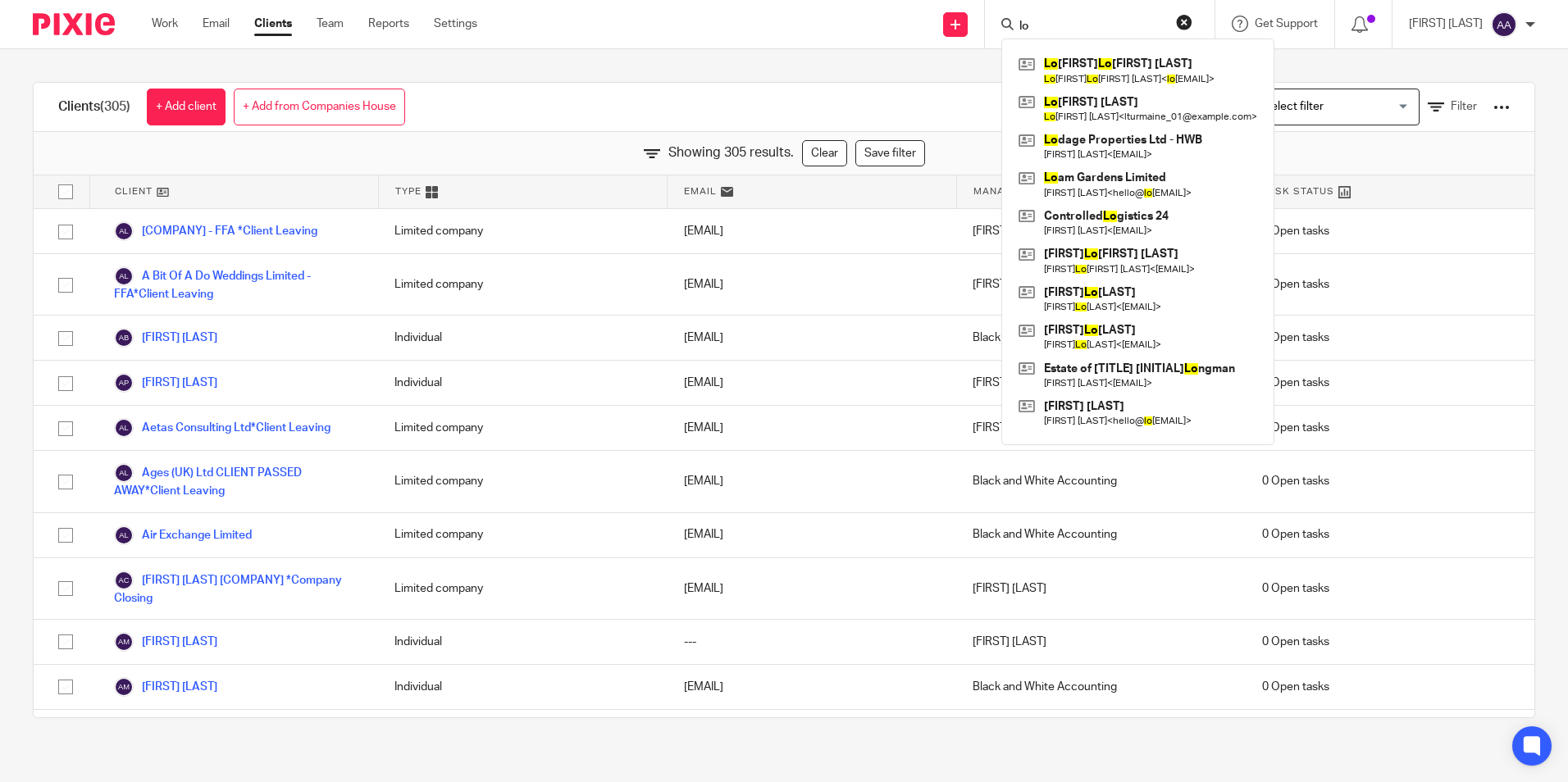 type on "l" 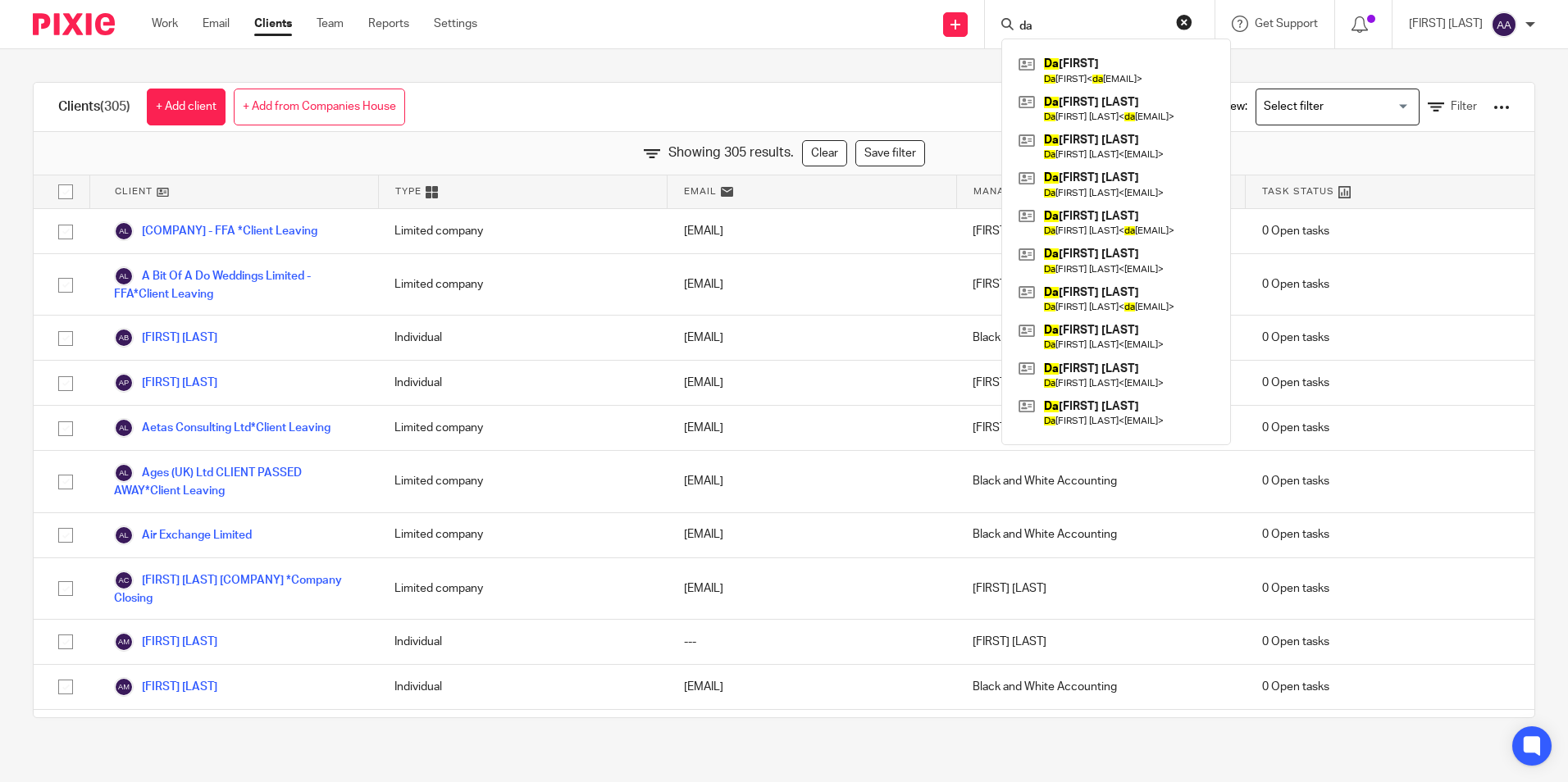 type on "d" 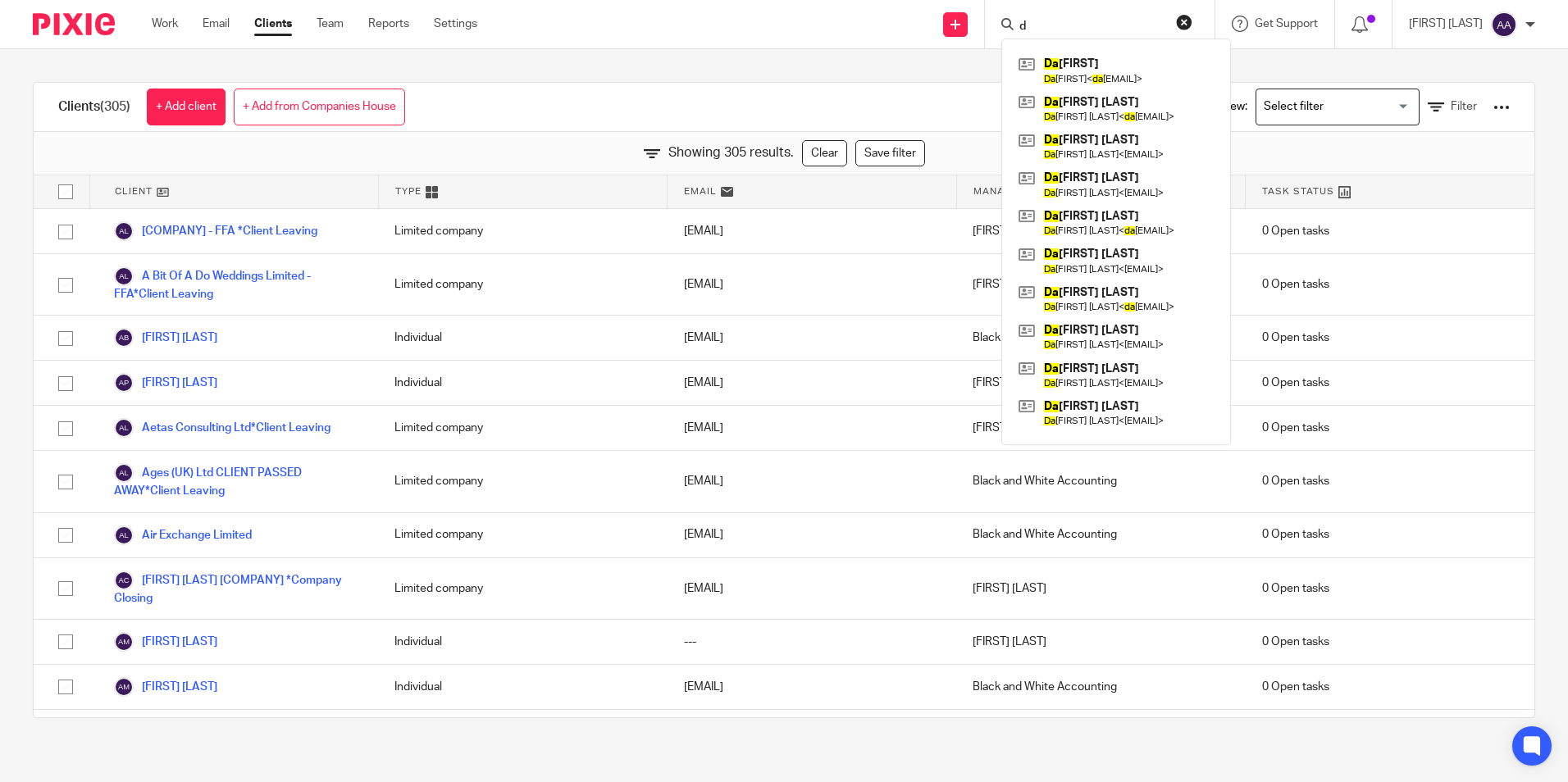 type 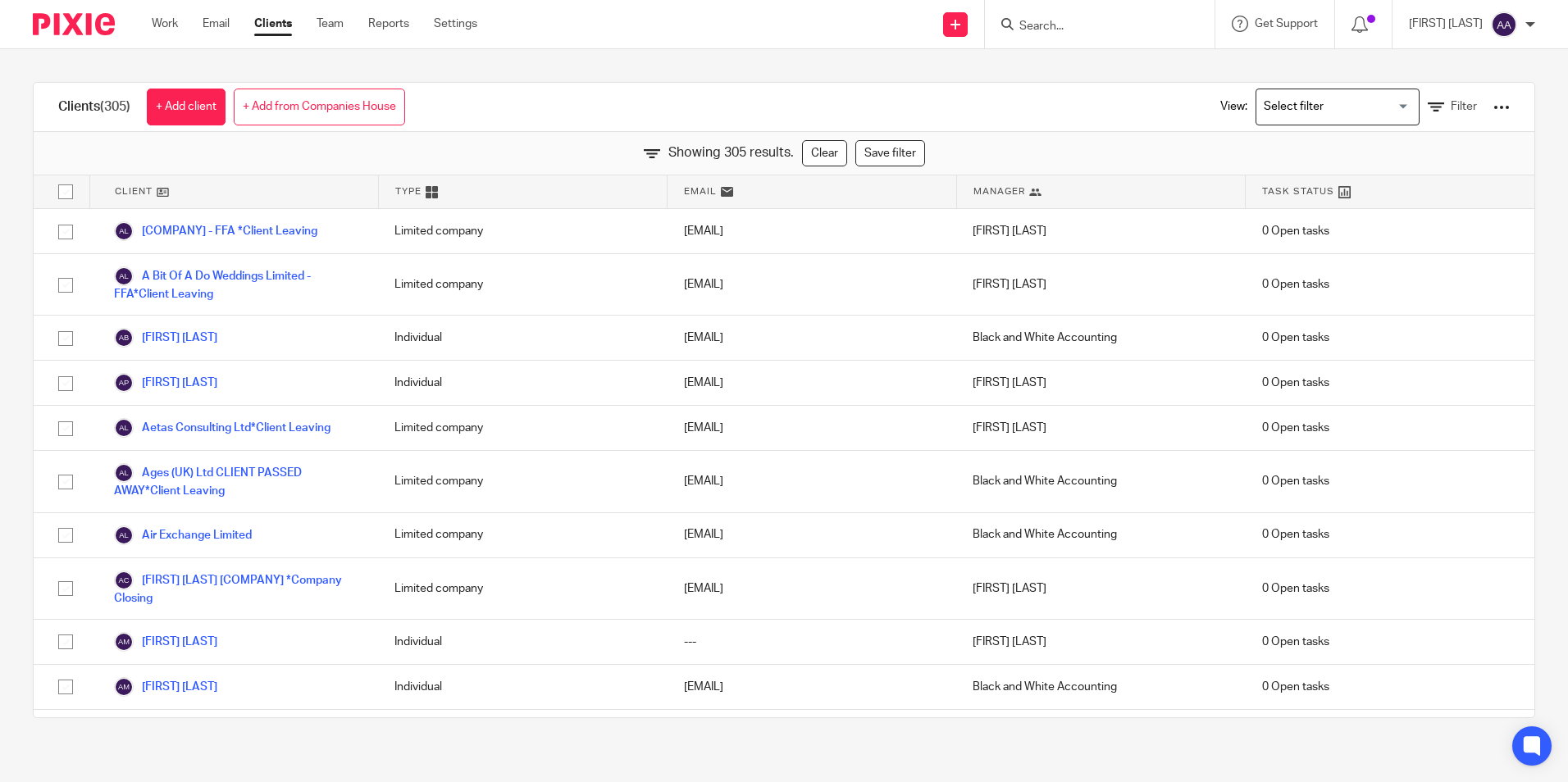click on "Clients
(305)
+ Add client
+ Add from Companies House
View:
Loading...          Filter
Showing 305 results.
Clear
Save filter
Client       Type     Email     Manager       Task Status
A Bit Of A Do Events & Catering Ltd - FFA*Client Leaving
Limited company
[EMAIL]
[FIRST] [LAST]
0 Open tasks
A Bit Of A Do Weddings Limited - FFA*Client Leaving
Limited company
[EMAIL]
[FIRST] [LAST]
0 Open tasks
[FIRST] [LAST]
Individual
[EMAIL]
[FIRST] [LAST]" at bounding box center (784, 400) 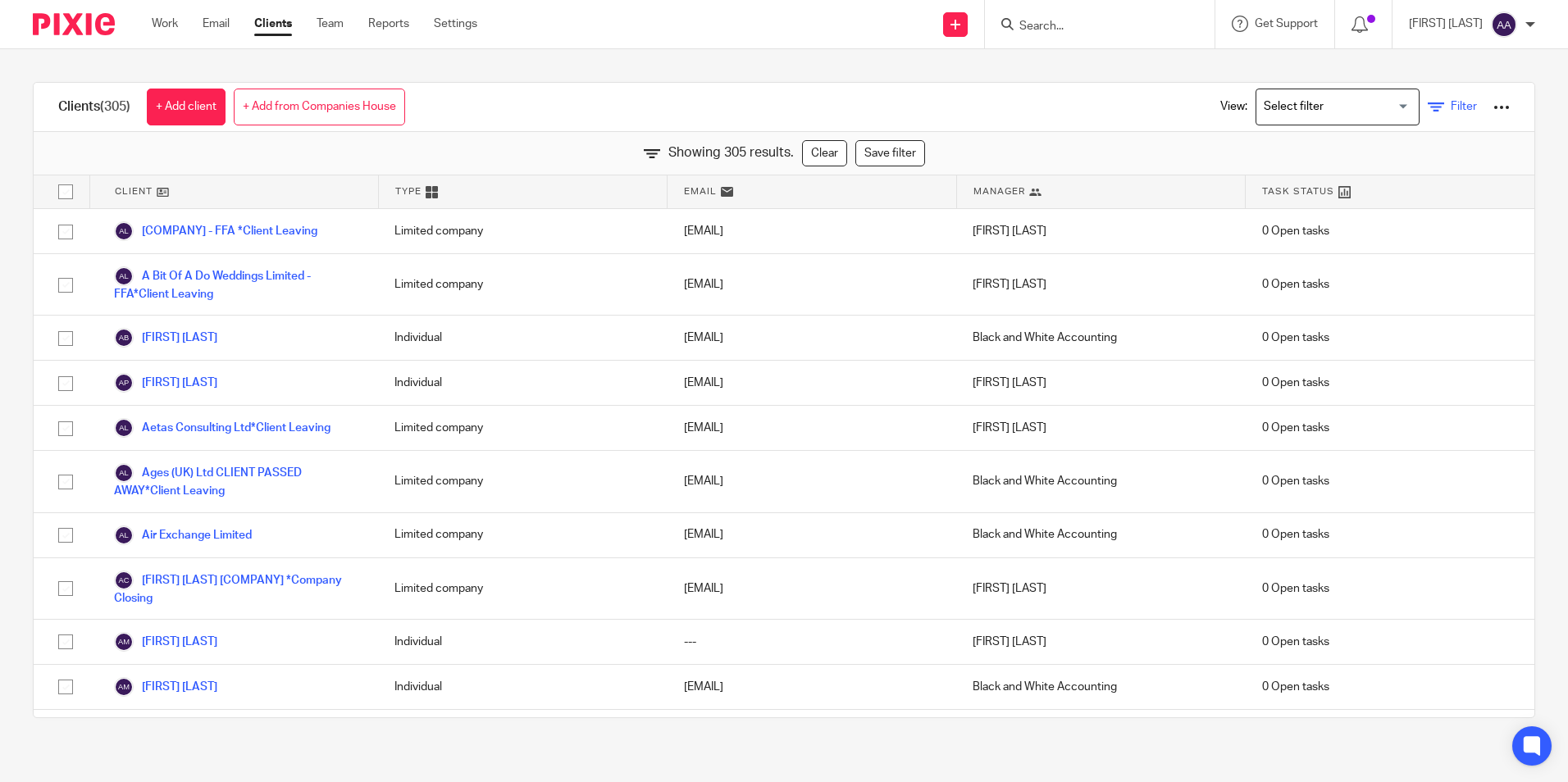 click on "Filter" at bounding box center [1452, 107] 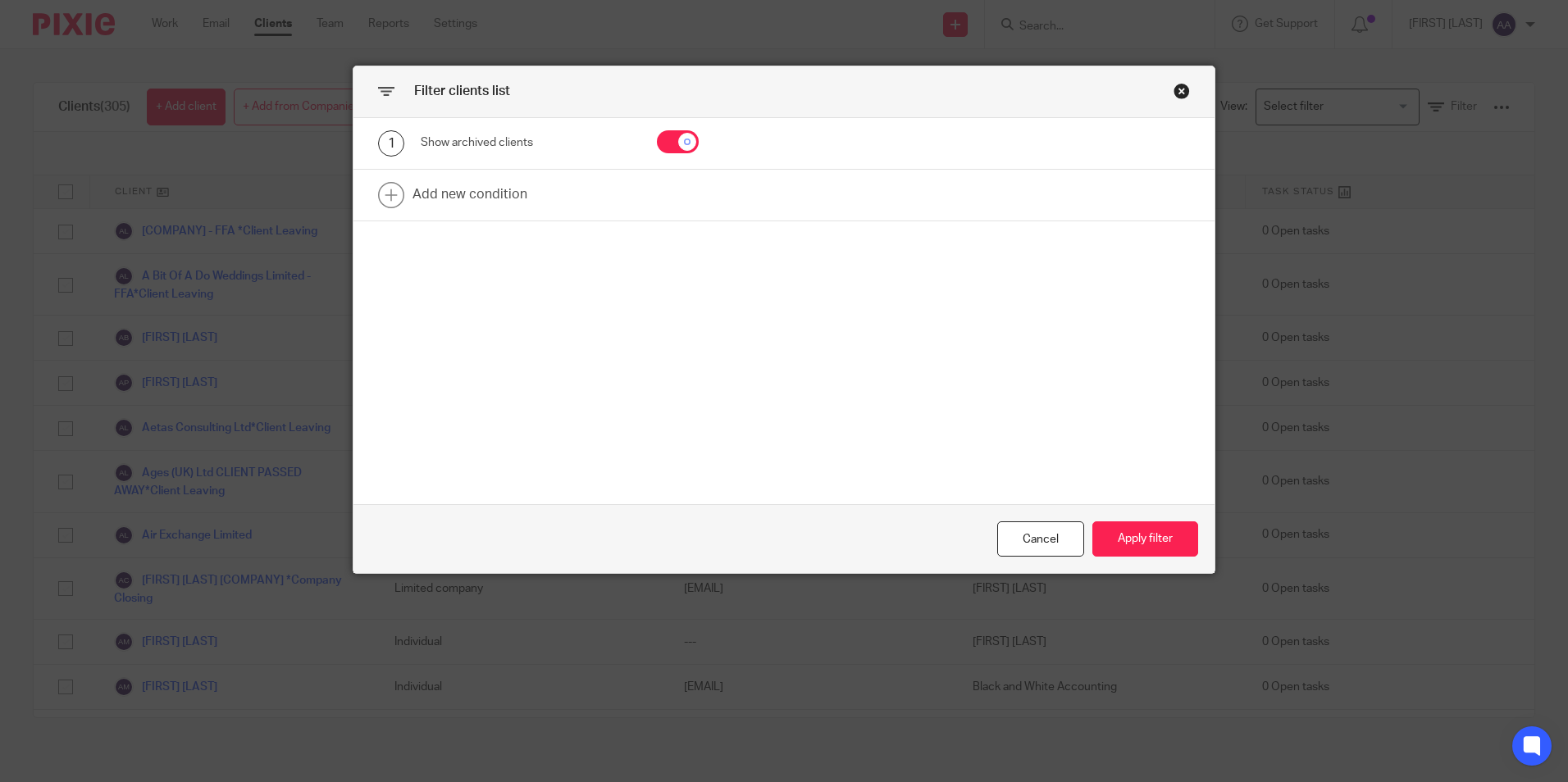 click at bounding box center [1182, 91] 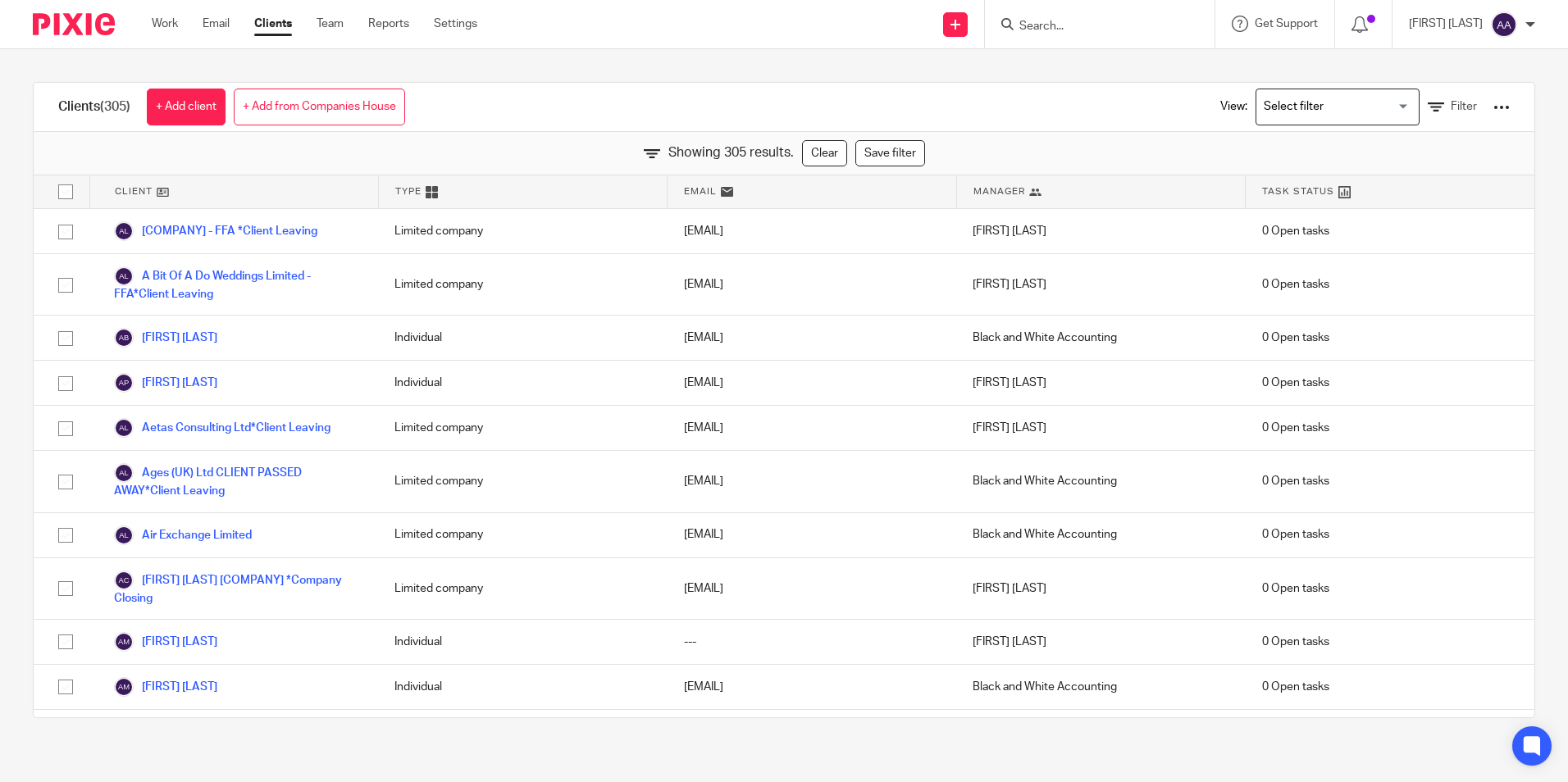 click at bounding box center [1333, 107] 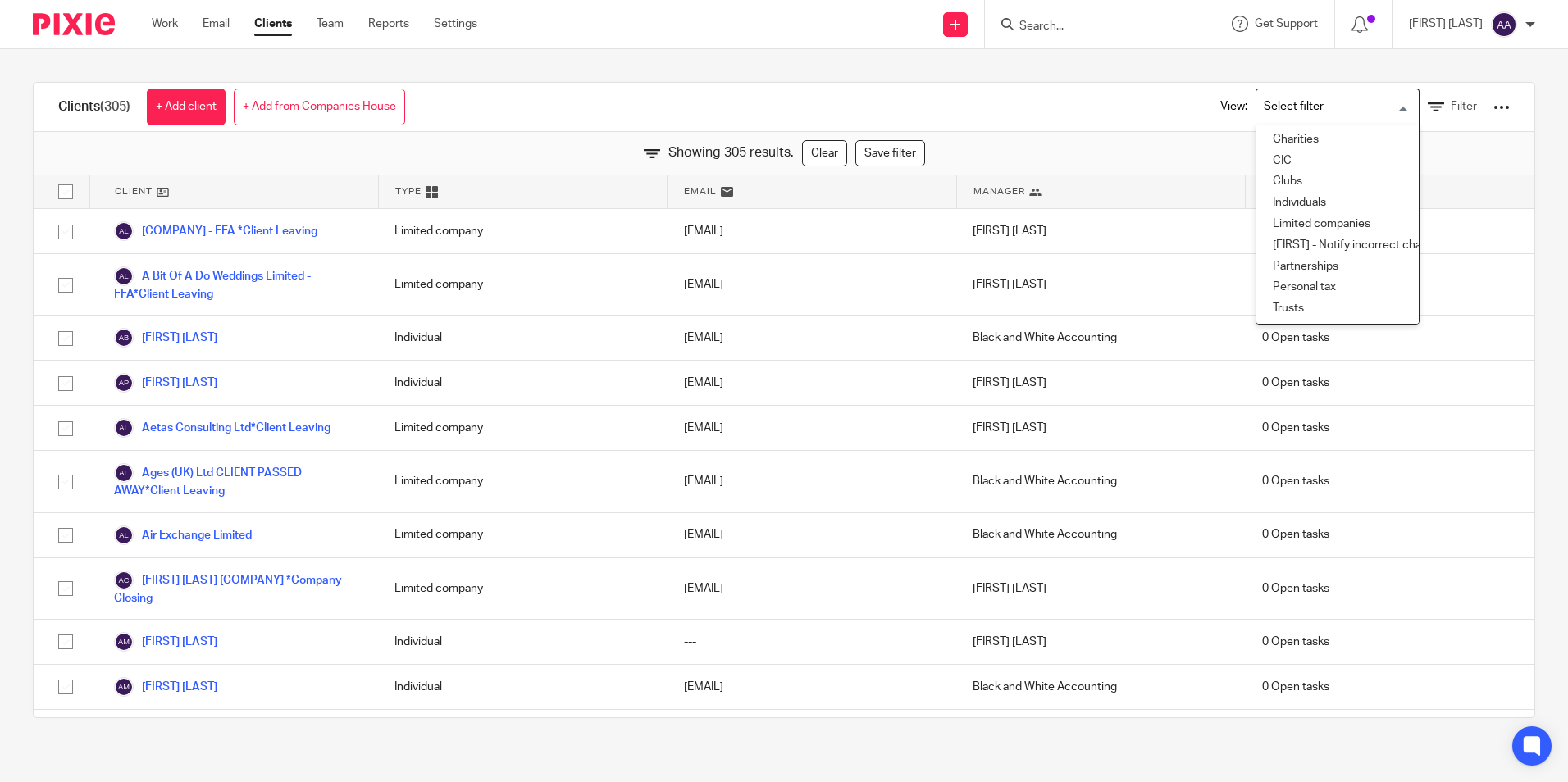 click on "View:
Loading...
Charities
CIC
Clubs
Individuals
Limited companies
Mehreen - Notify incorrect chasers
Partnerships
Personal tax
Trusts
Filter" at bounding box center [1352, 107] 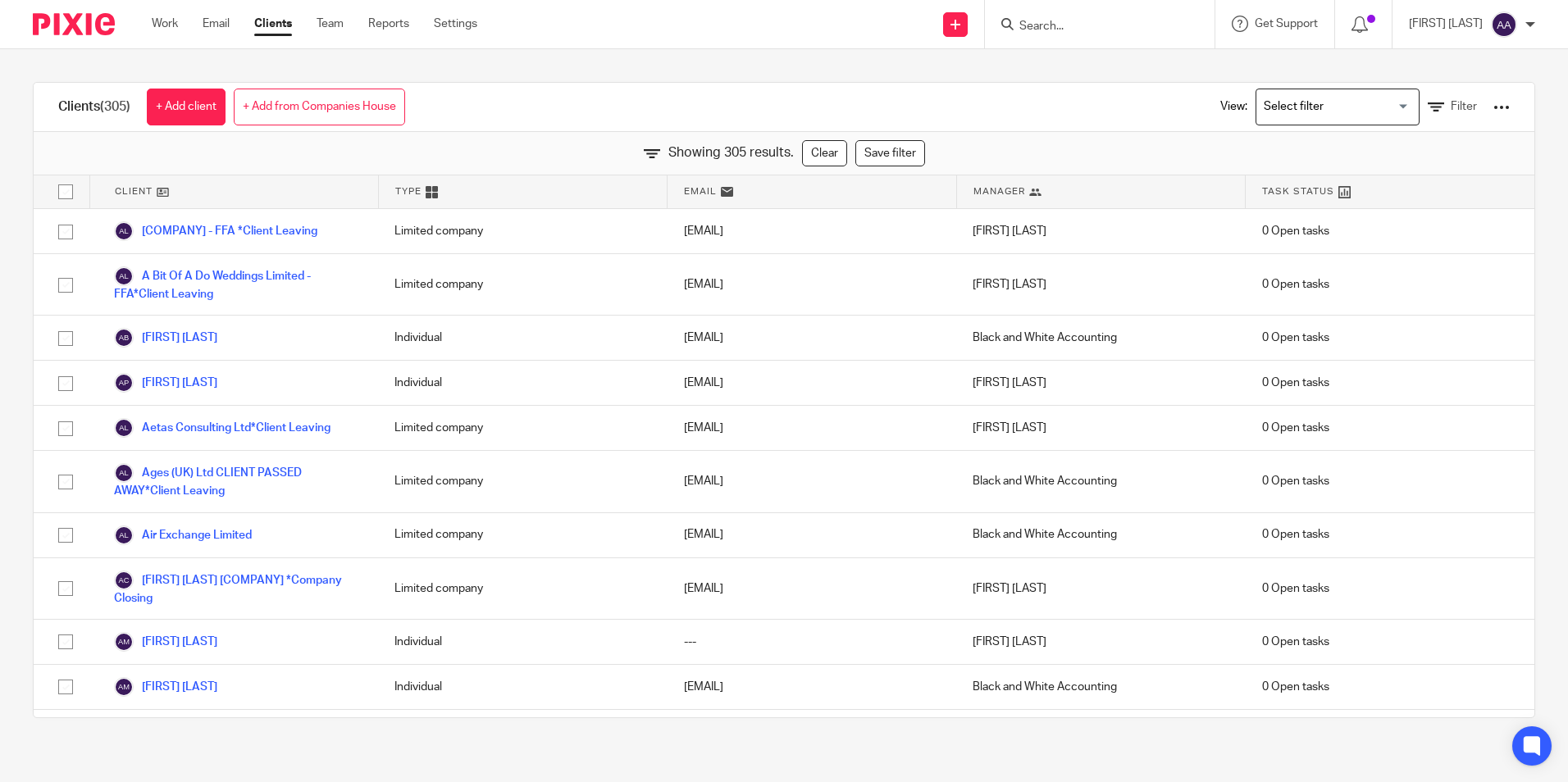 click on "Clients" at bounding box center [273, 24] 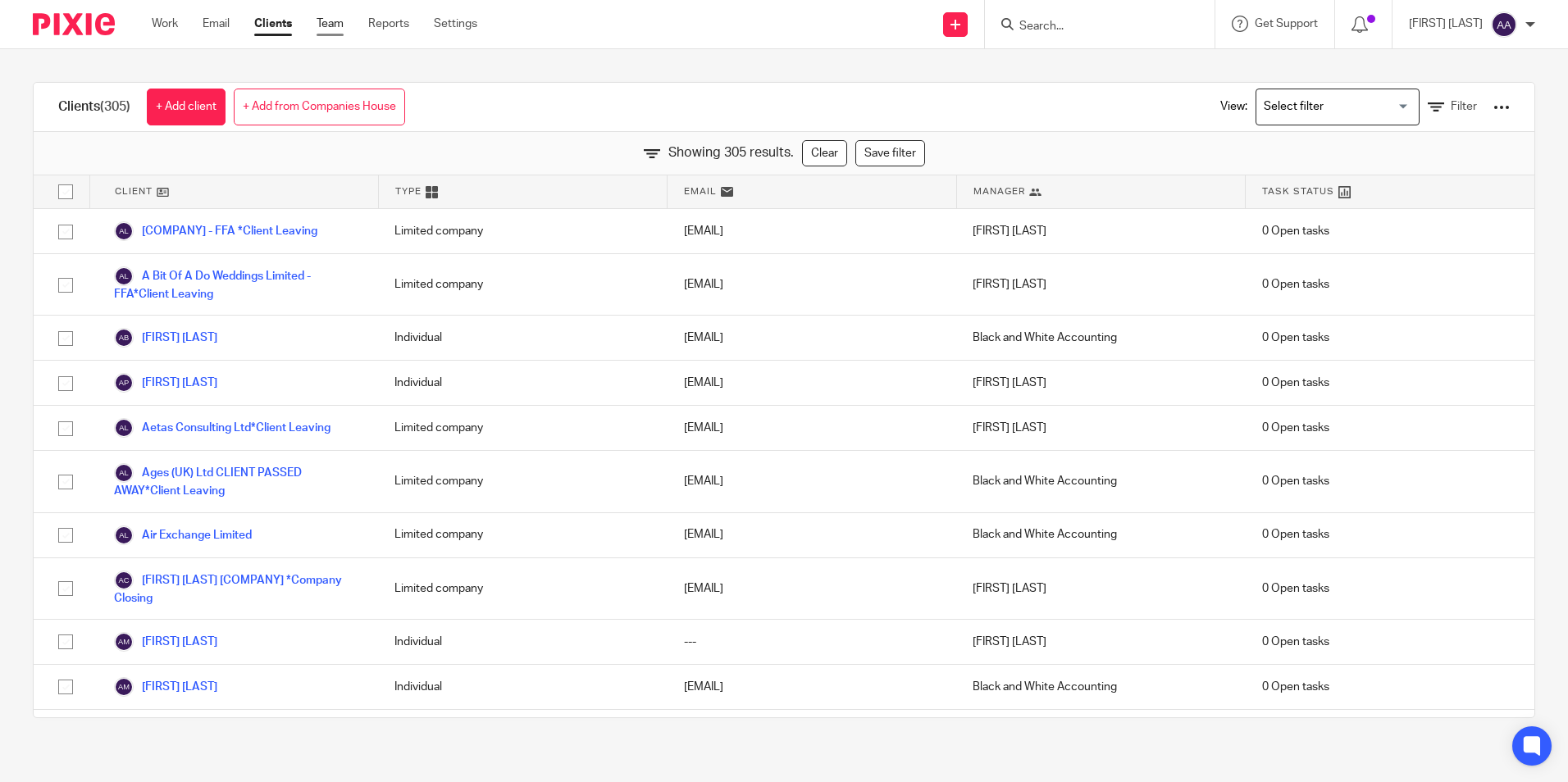 click on "Team" at bounding box center (330, 24) 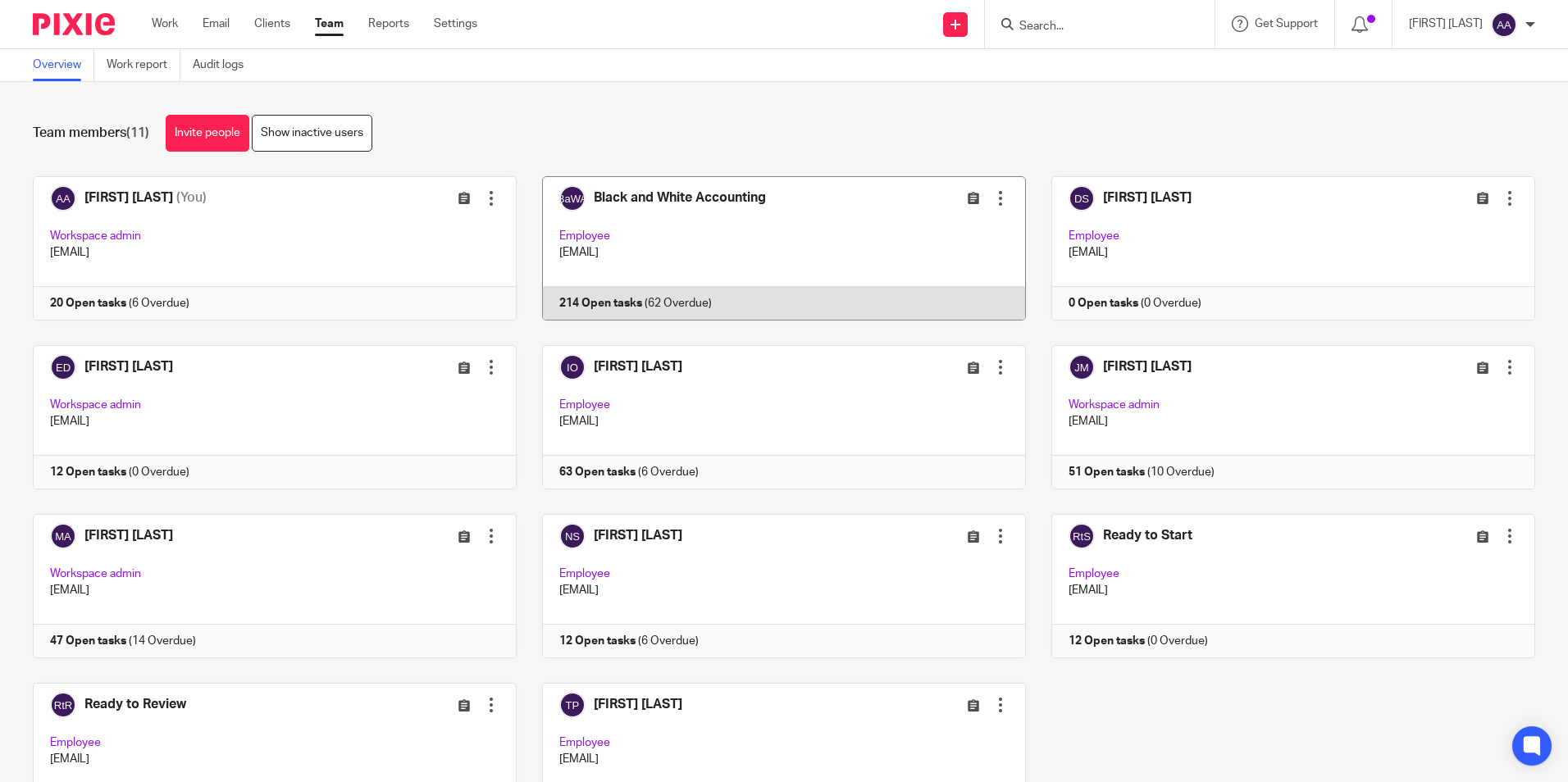 scroll, scrollTop: 0, scrollLeft: 0, axis: both 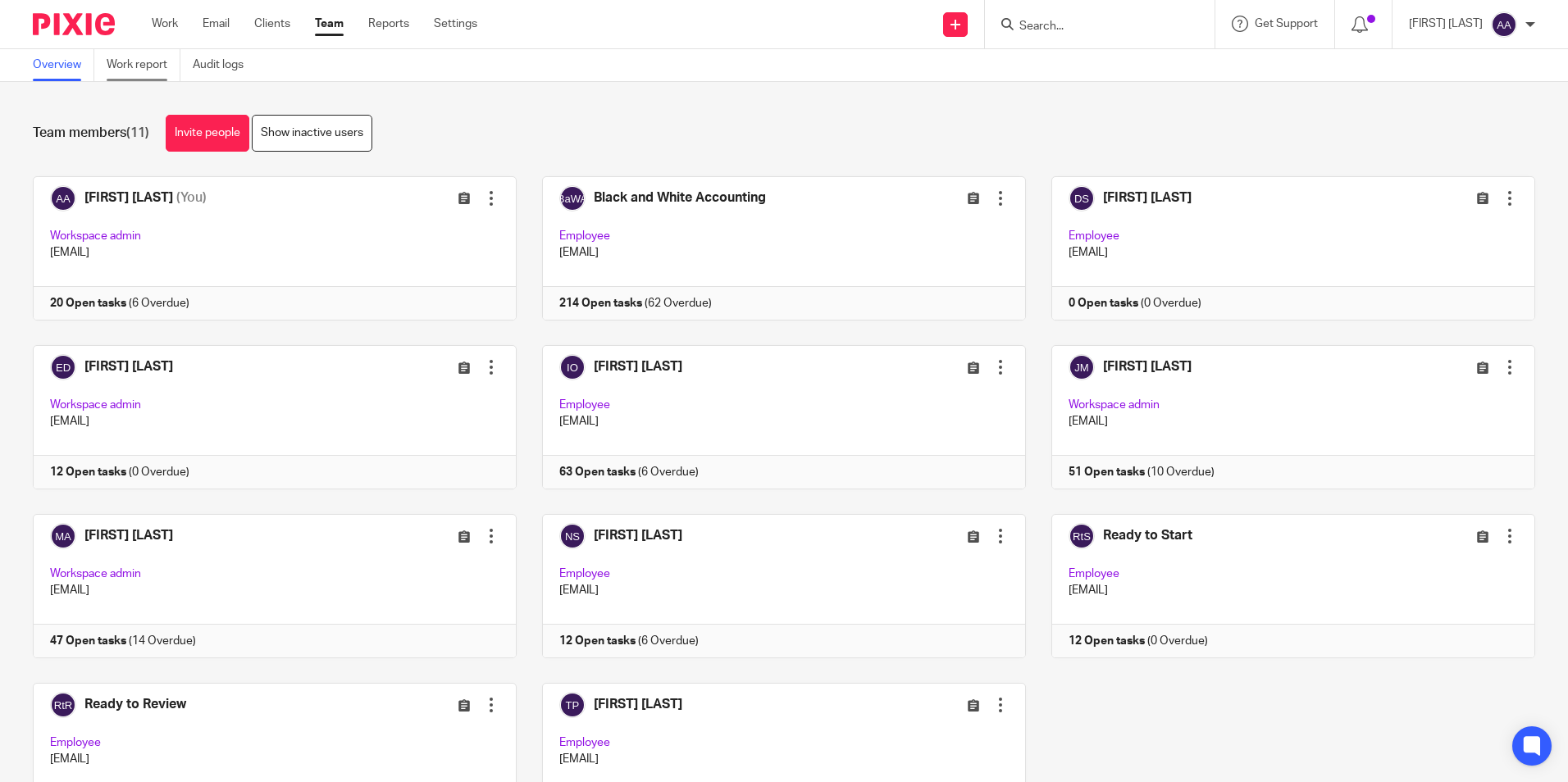 click on "Work report" at bounding box center (144, 65) 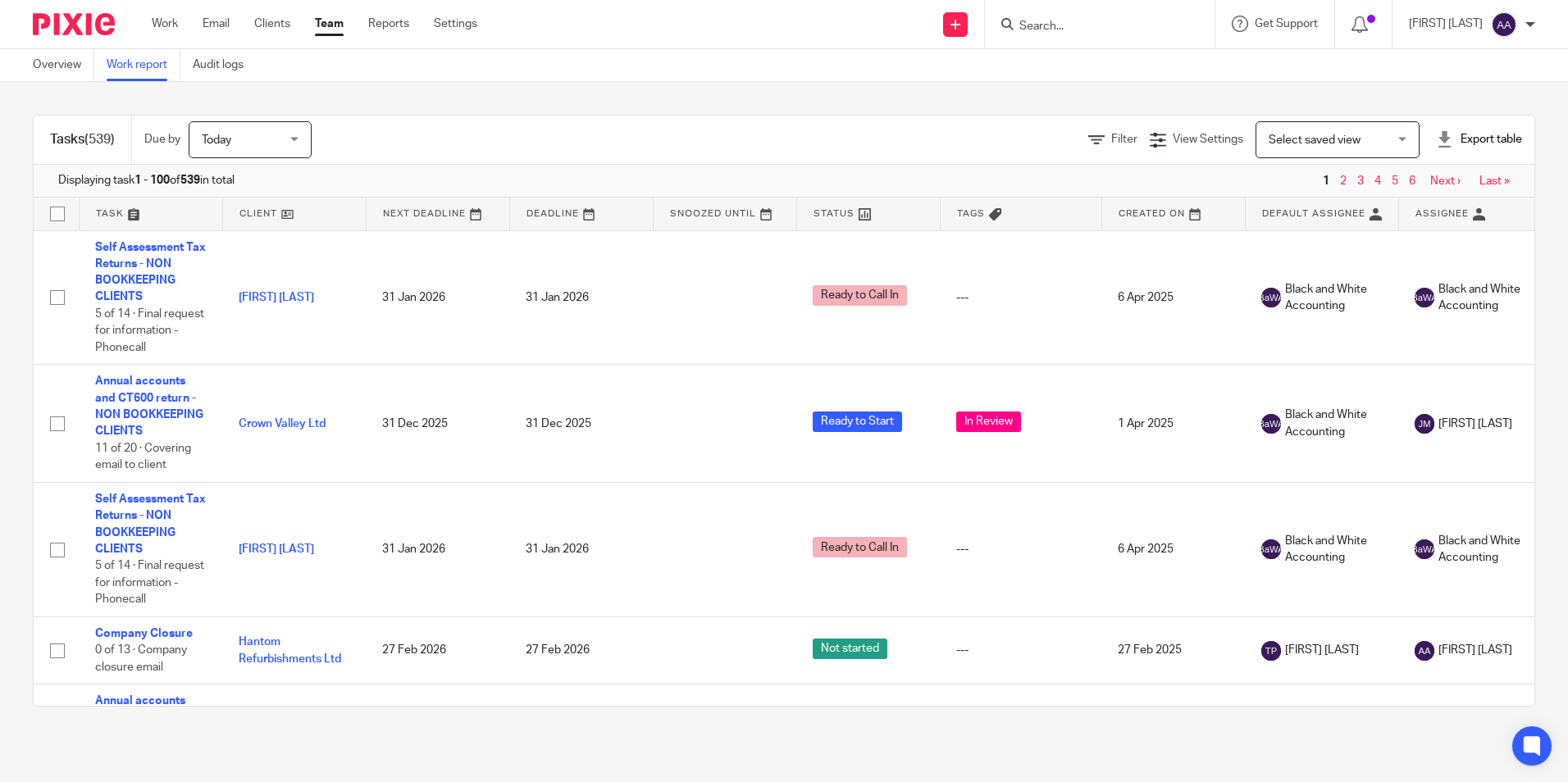 scroll, scrollTop: 0, scrollLeft: 0, axis: both 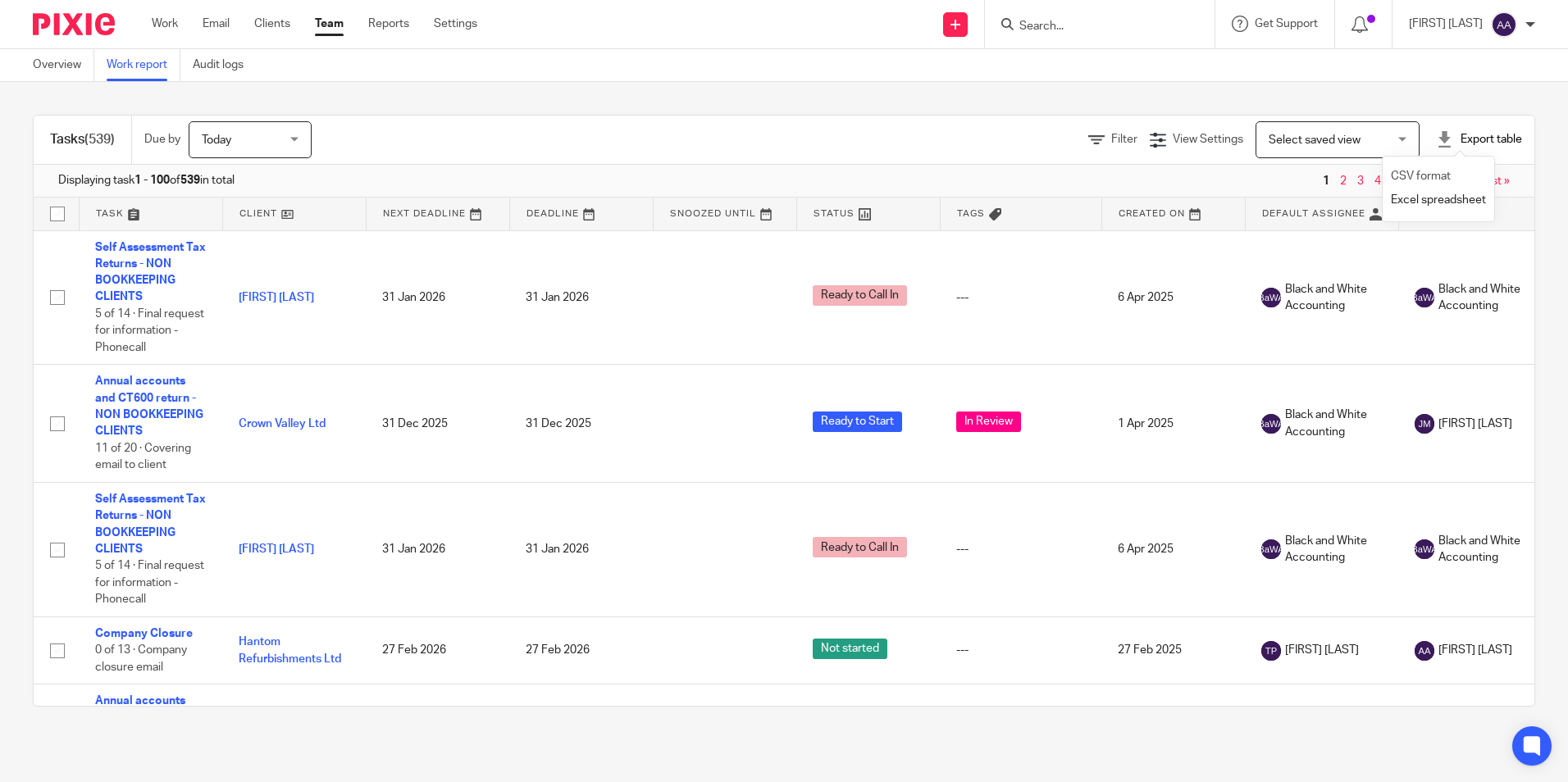 click on "CSV format" at bounding box center (1420, 176) 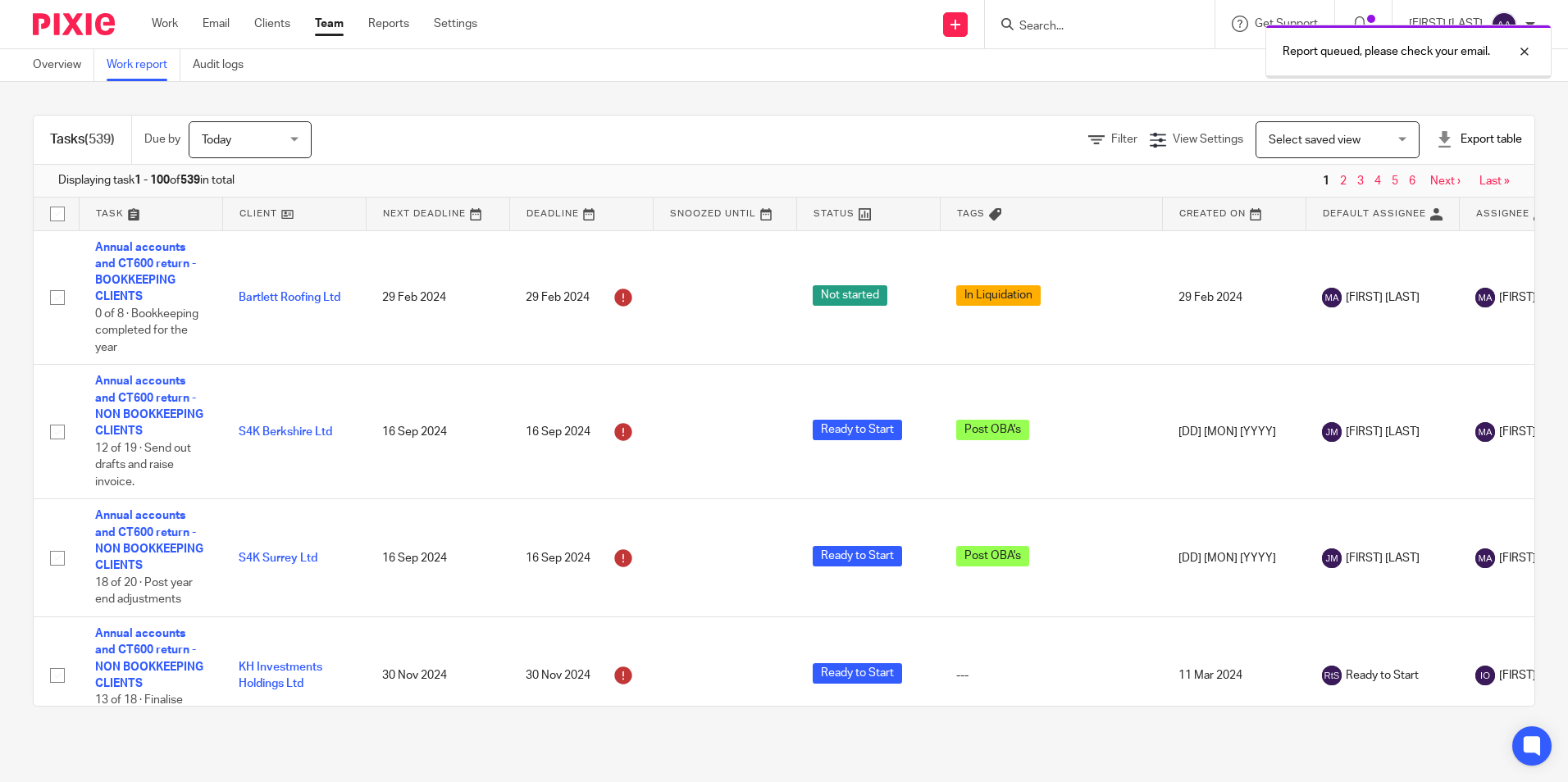 scroll, scrollTop: 0, scrollLeft: 0, axis: both 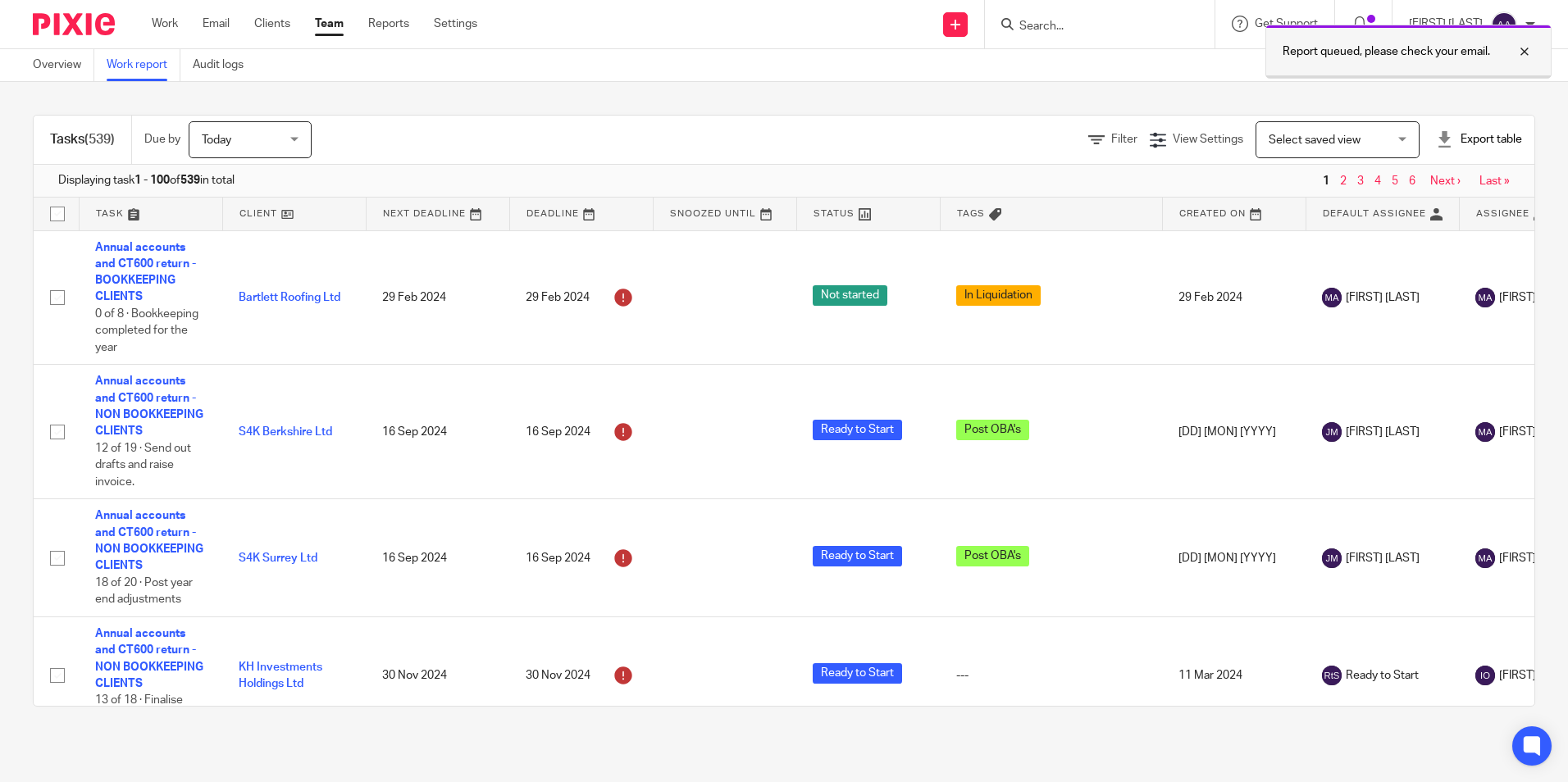 click at bounding box center (1512, 52) 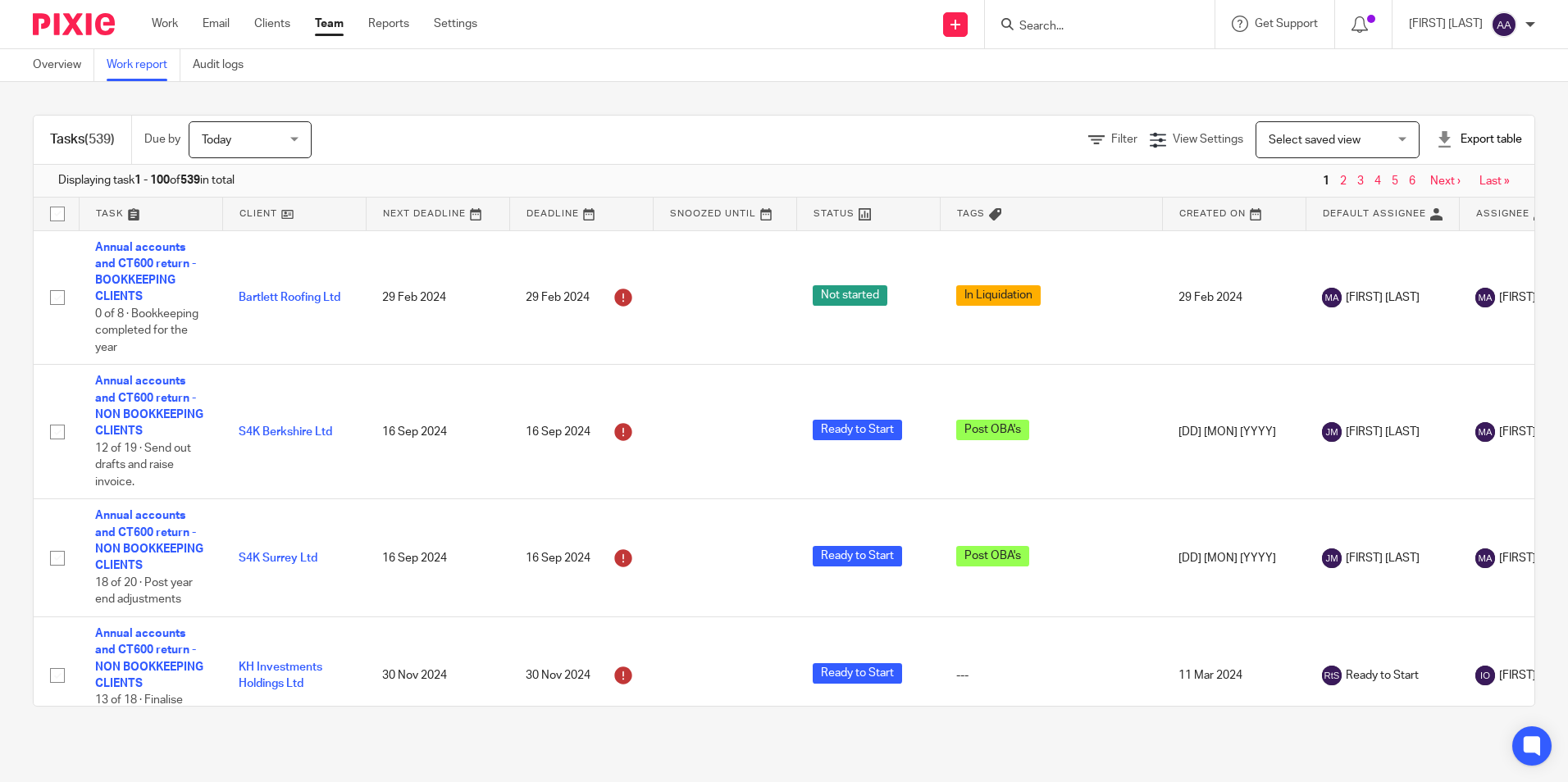 click at bounding box center (1444, 139) 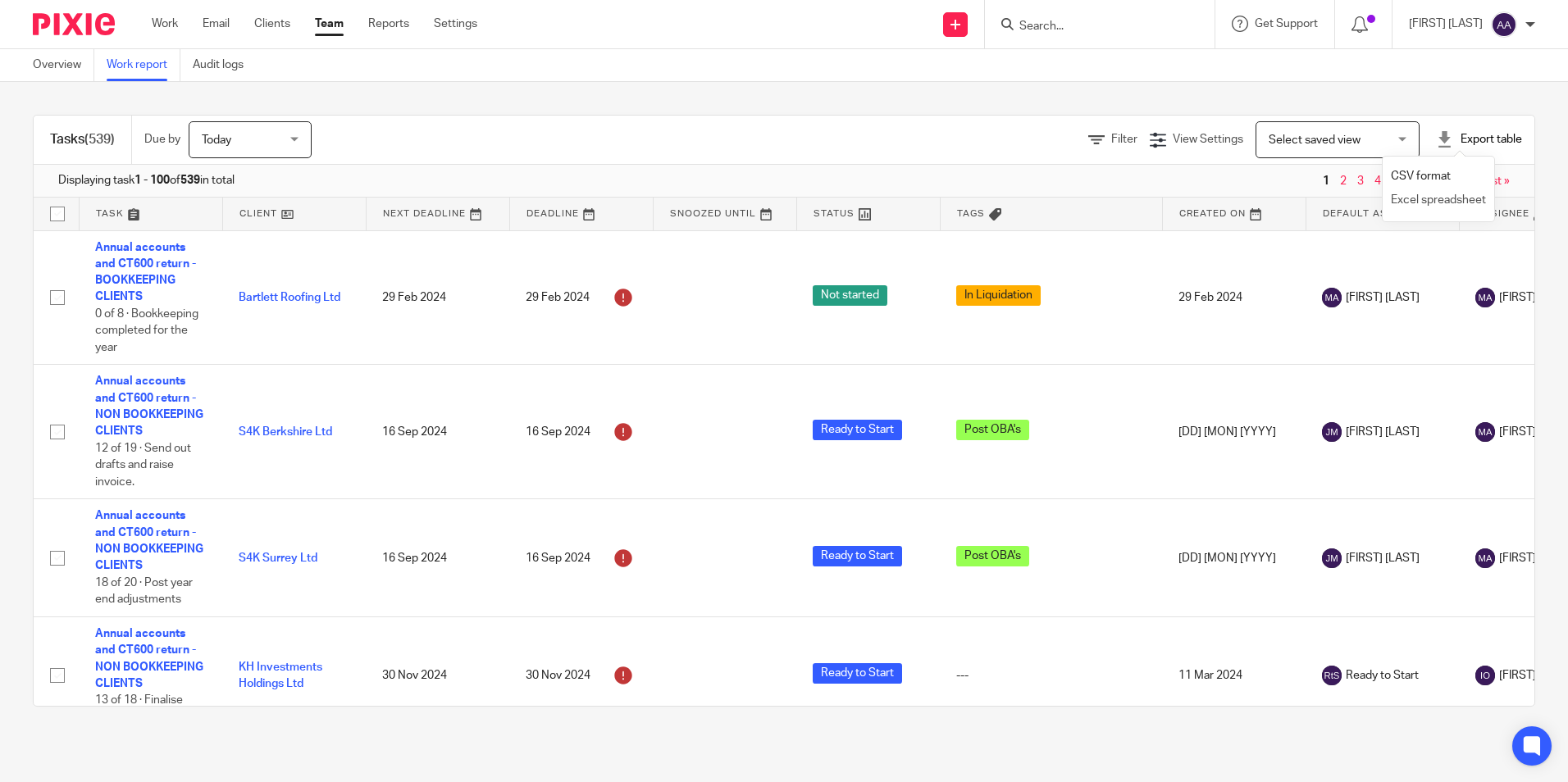 click on "Excel spreadsheet" at bounding box center (1438, 200) 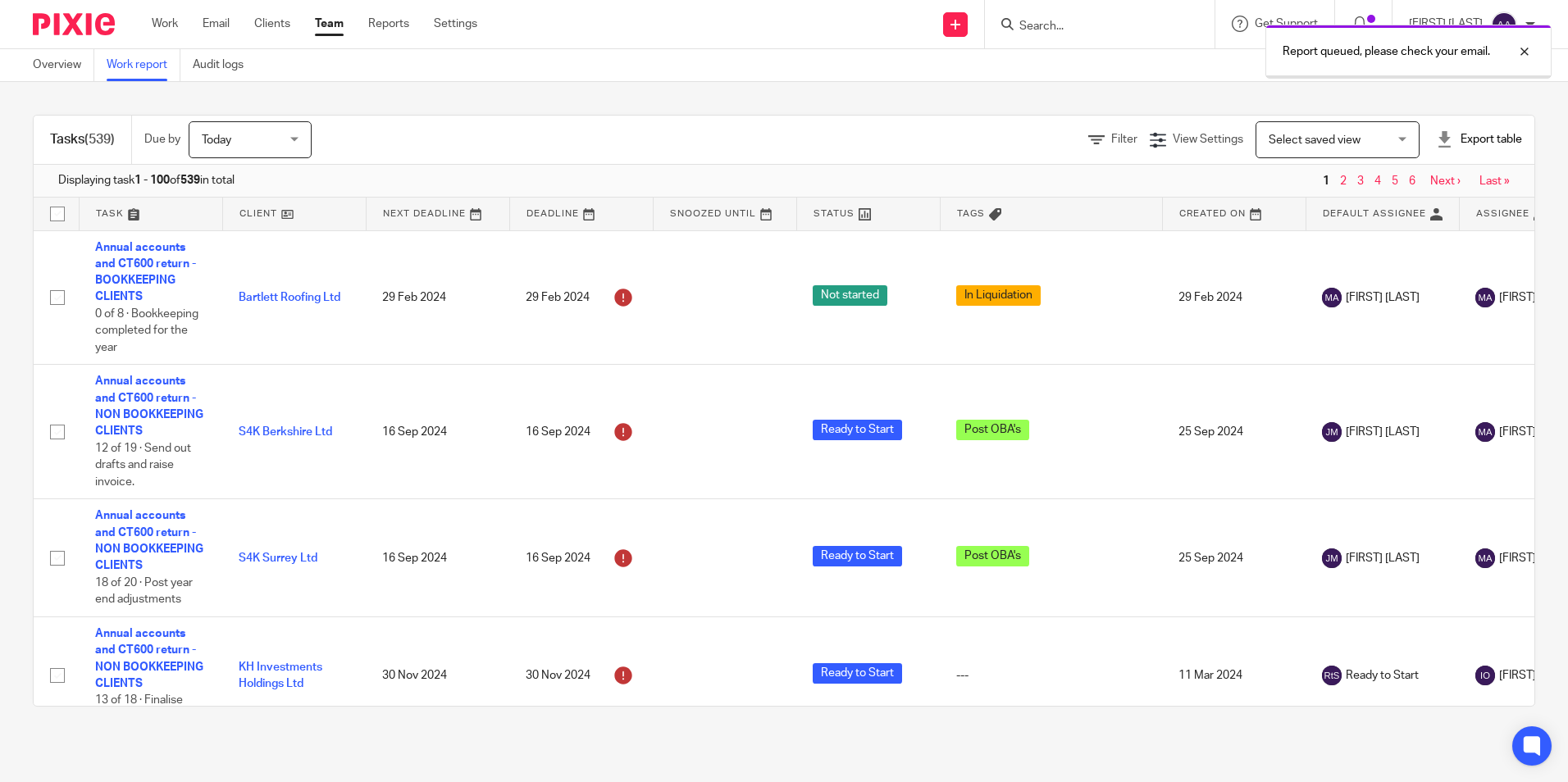 scroll, scrollTop: 0, scrollLeft: 0, axis: both 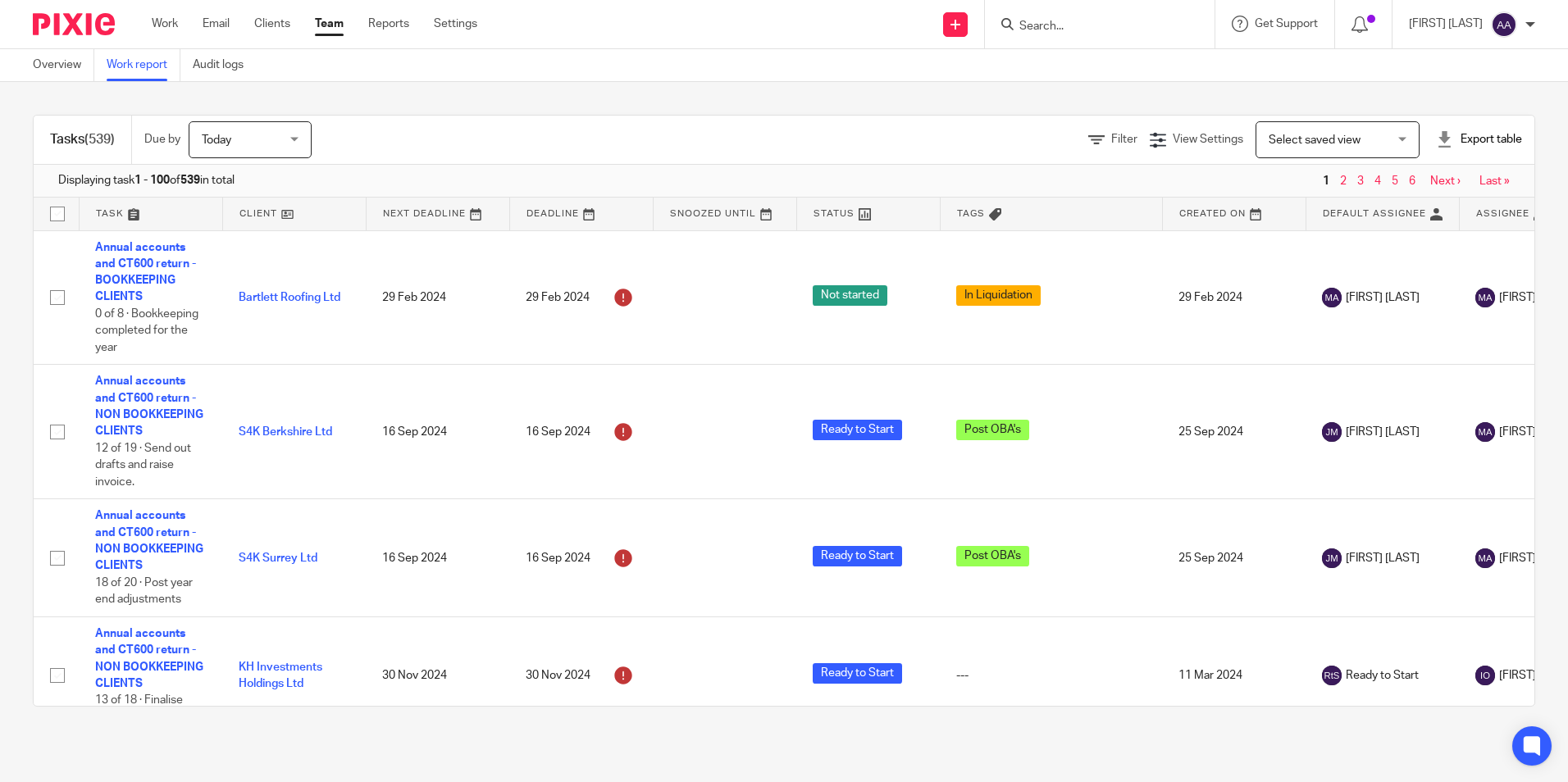 click on "Send new email
Create task
Add client
Request signature" at bounding box center [955, 24] 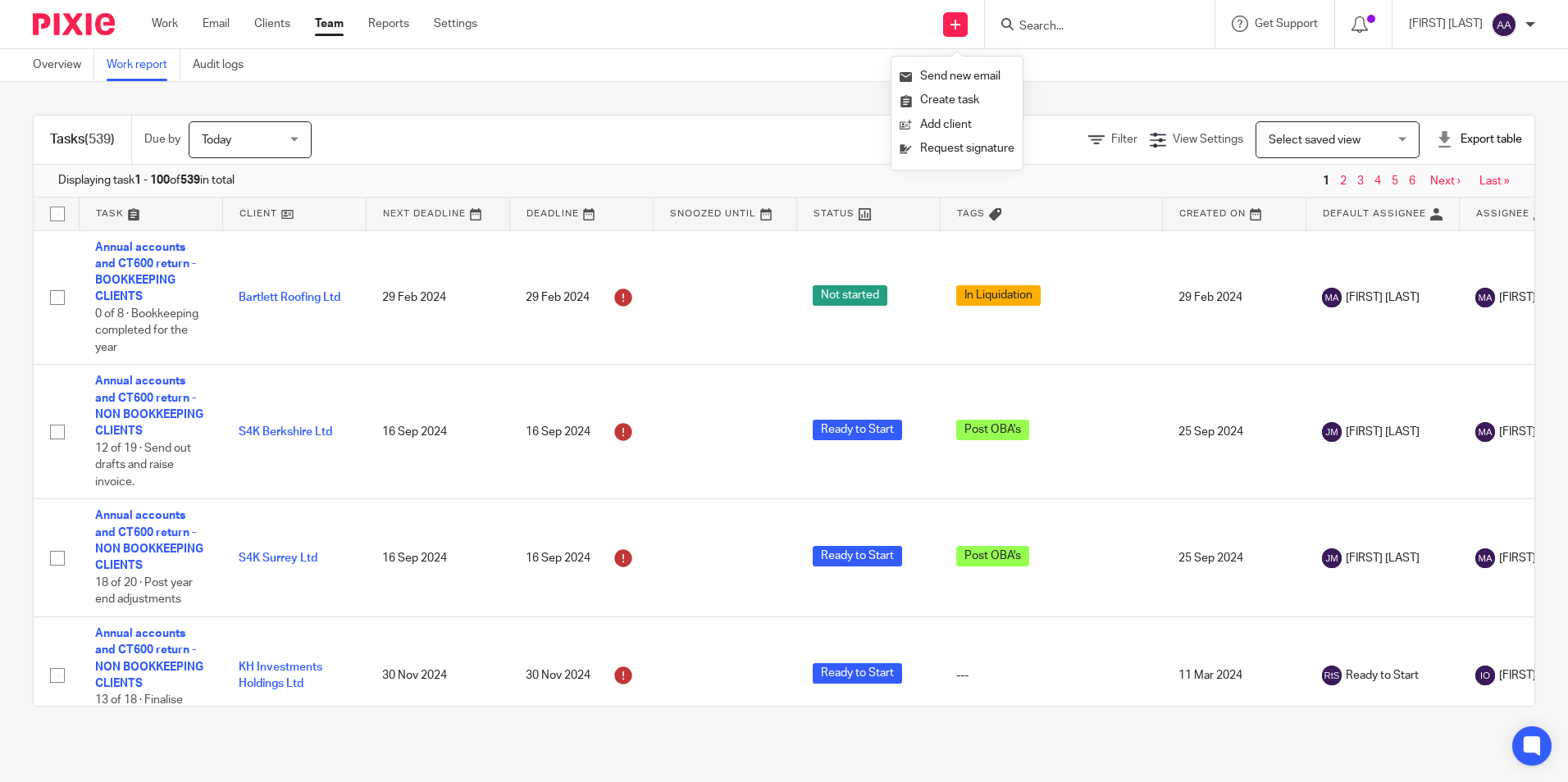 click on "Send new email
Create task
Add client
Request signature" at bounding box center [955, 24] 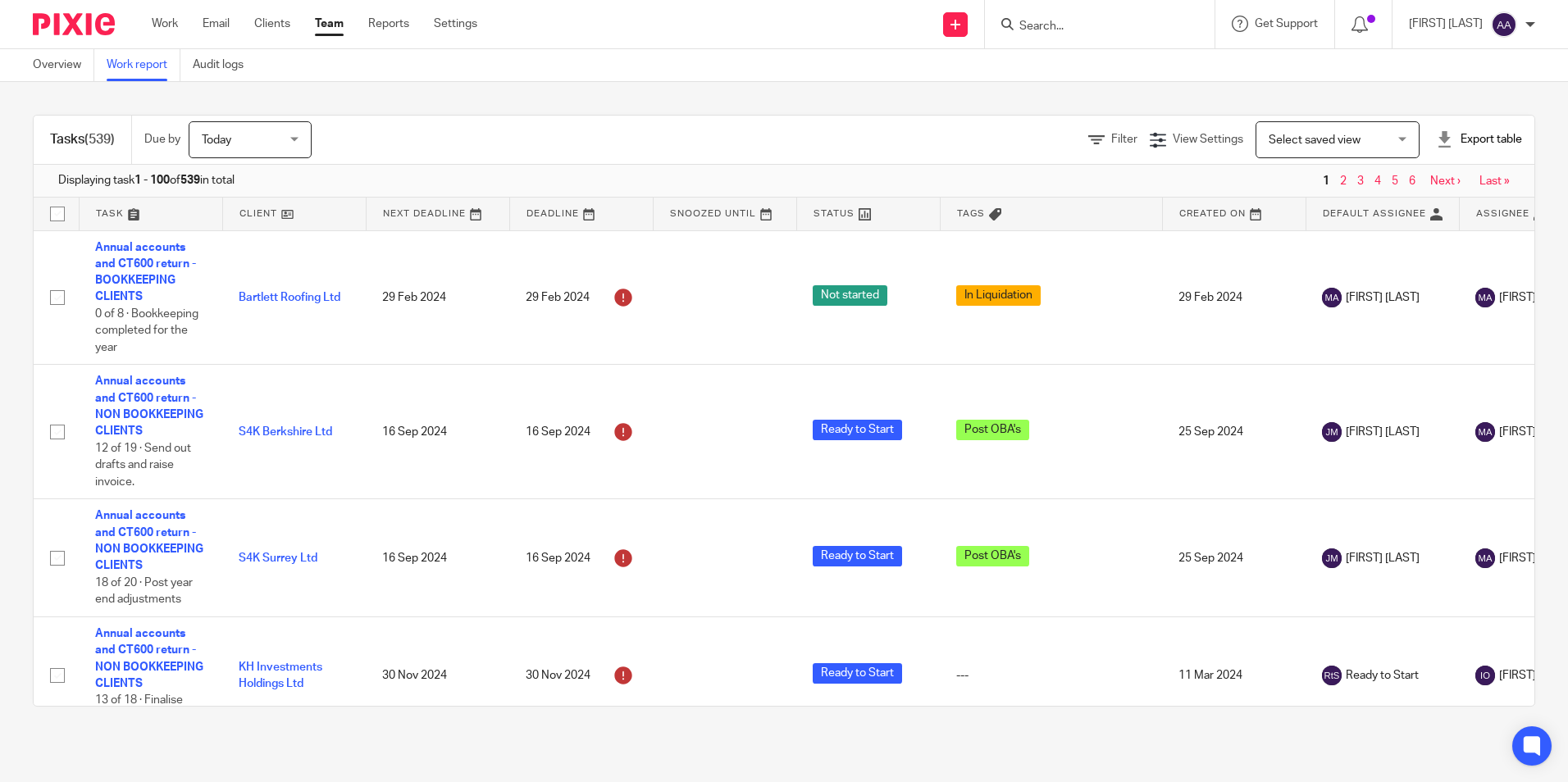 click on "Overview
Work report
Audit logs" at bounding box center (784, 66) 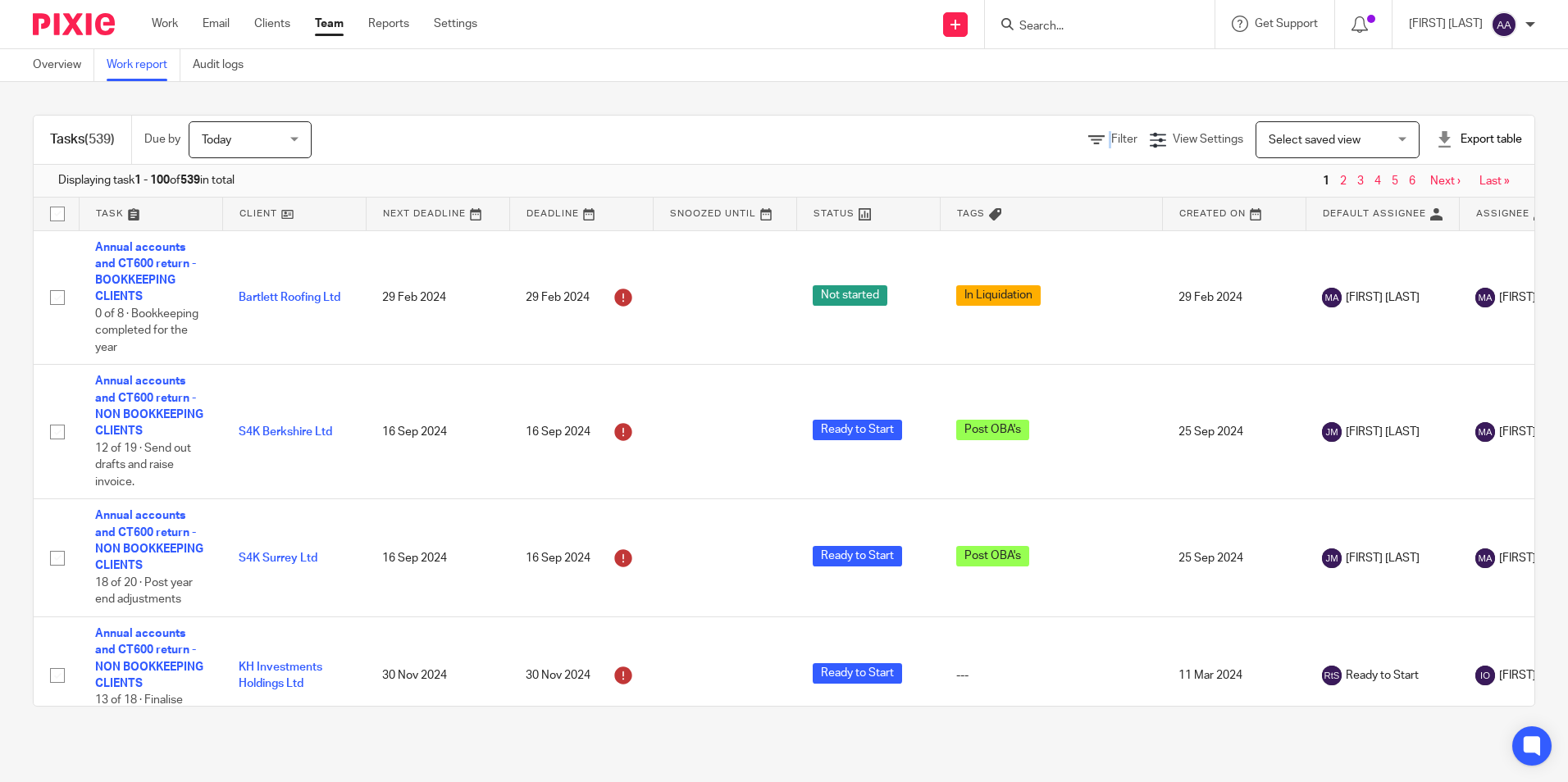click on "Tasks
(539)    Due by
Today
Today
Today
Tomorrow
This week
Next week
This month
Next month
All
today     Filter     View Settings   View Settings       Manage saved views
Select saved view
Select saved view
Select saved view
Export table
CSV format
Excel spreadsheet
Displaying task  1 - 100  of  539  in total
1
2   3   4   5   6   Next ›   Last »       Task     Client     Next Deadline     Deadline     Snoozed Until     Status   Tags     Created On     Default Assignee     Assignee     Closed By     Closed On     Template       Annual accounts and CT600 return - BOOKKEEPING CLIENTS           Bartlett Roofing Ltd" at bounding box center (784, 411) 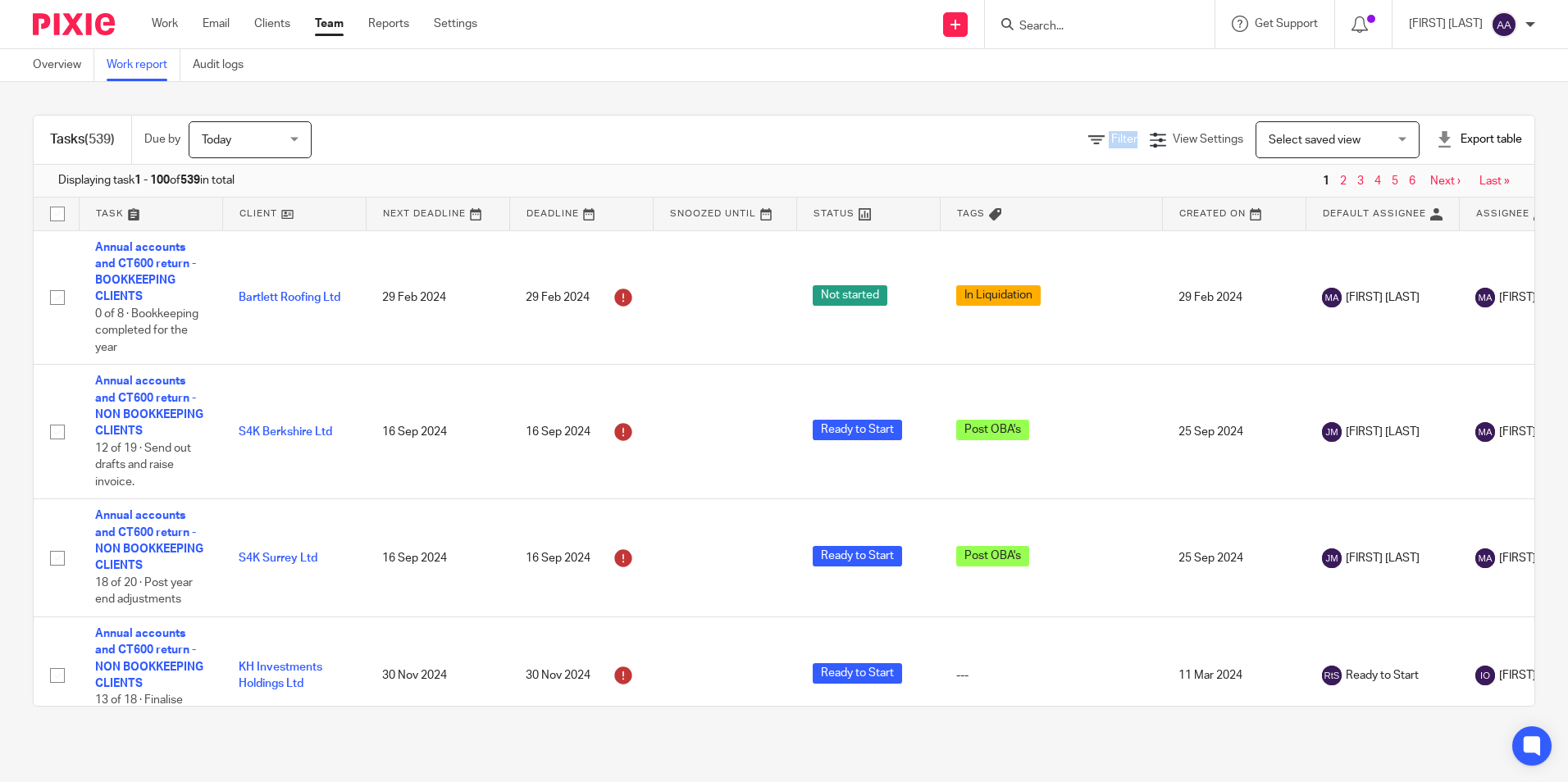 click on "Tasks
(539)    Due by
Today
Today
Today
Tomorrow
This week
Next week
This month
Next month
All
today     Filter     View Settings   View Settings       Manage saved views
Select saved view
Select saved view
Select saved view
Export table
CSV format
Excel spreadsheet
Displaying task  1 - 100  of  539  in total
1
2   3   4   5   6   Next ›   Last »       Task     Client     Next Deadline     Deadline     Snoozed Until     Status   Tags     Created On     Default Assignee     Assignee     Closed By     Closed On     Template       Annual accounts and CT600 return - BOOKKEEPING CLIENTS           Bartlett Roofing Ltd" at bounding box center (784, 411) 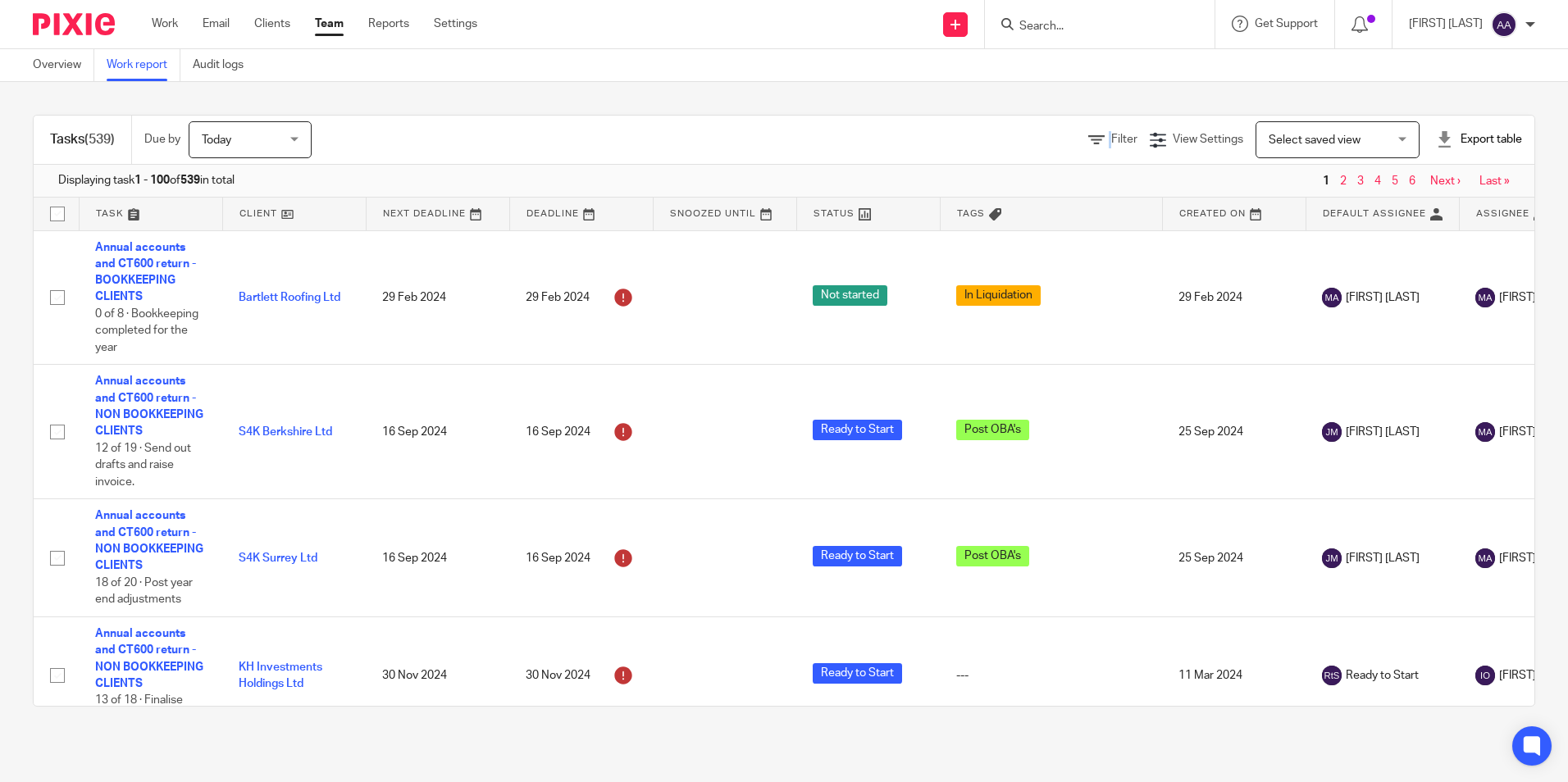click on "Tasks
(539)    Due by
Today
Today
Today
Tomorrow
This week
Next week
This month
Next month
All
today     Filter     View Settings   View Settings       Manage saved views
Select saved view
Select saved view
Select saved view
Export table
CSV format
Excel spreadsheet
Displaying task  1 - 100  of  539  in total
1
2   3   4   5   6   Next ›   Last »       Task     Client     Next Deadline     Deadline     Snoozed Until     Status   Tags     Created On     Default Assignee     Assignee     Closed By     Closed On     Template       Annual accounts and CT600 return - BOOKKEEPING CLIENTS           Bartlett Roofing Ltd" at bounding box center (784, 411) 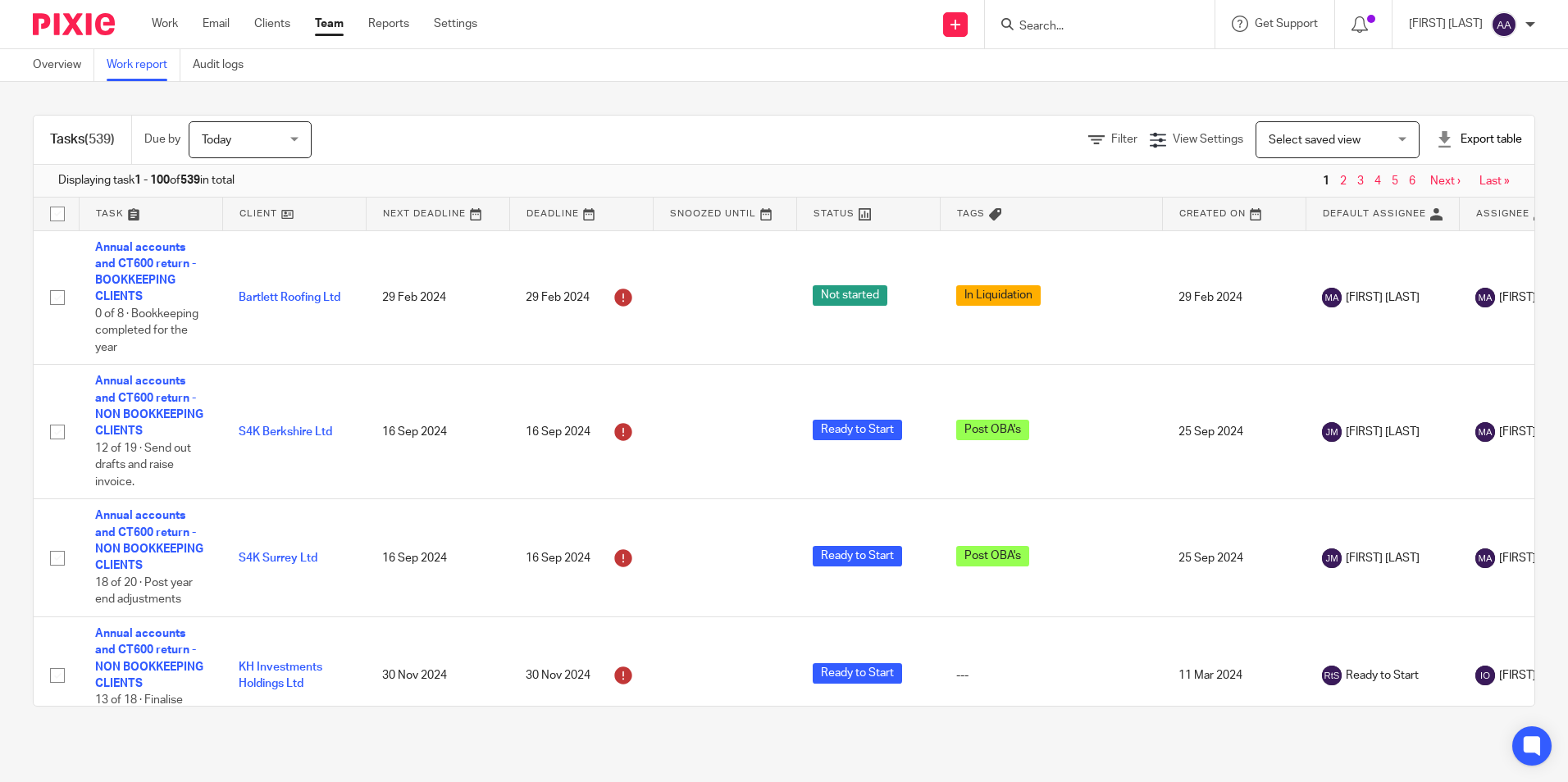 click on "Tasks
(539)    Due by
Today
Today
Today
Tomorrow
This week
Next week
This month
Next month
All
today     Filter     View Settings   View Settings       Manage saved views
Select saved view
Select saved view
Select saved view
Export table
CSV format
Excel spreadsheet
Displaying task  1 - 100  of  539  in total
1
2   3   4   5   6   Next ›   Last »       Task     Client     Next Deadline     Deadline     Snoozed Until     Status   Tags     Created On     Default Assignee     Assignee     Closed By     Closed On     Template       Annual accounts and CT600 return - BOOKKEEPING CLIENTS           Bartlett Roofing Ltd" at bounding box center (784, 411) 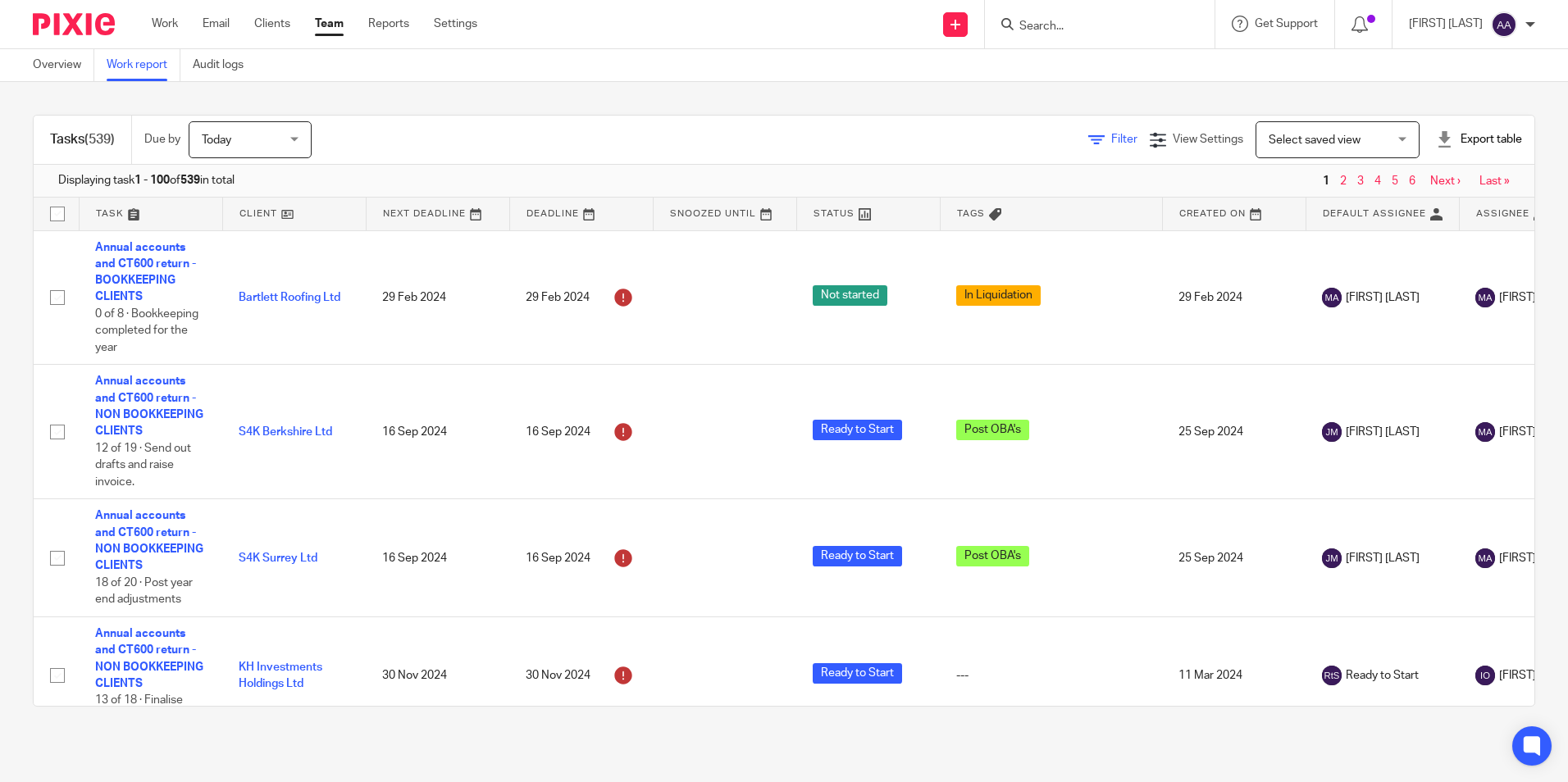 drag, startPoint x: 400, startPoint y: 87, endPoint x: 1089, endPoint y: 141, distance: 691.11287 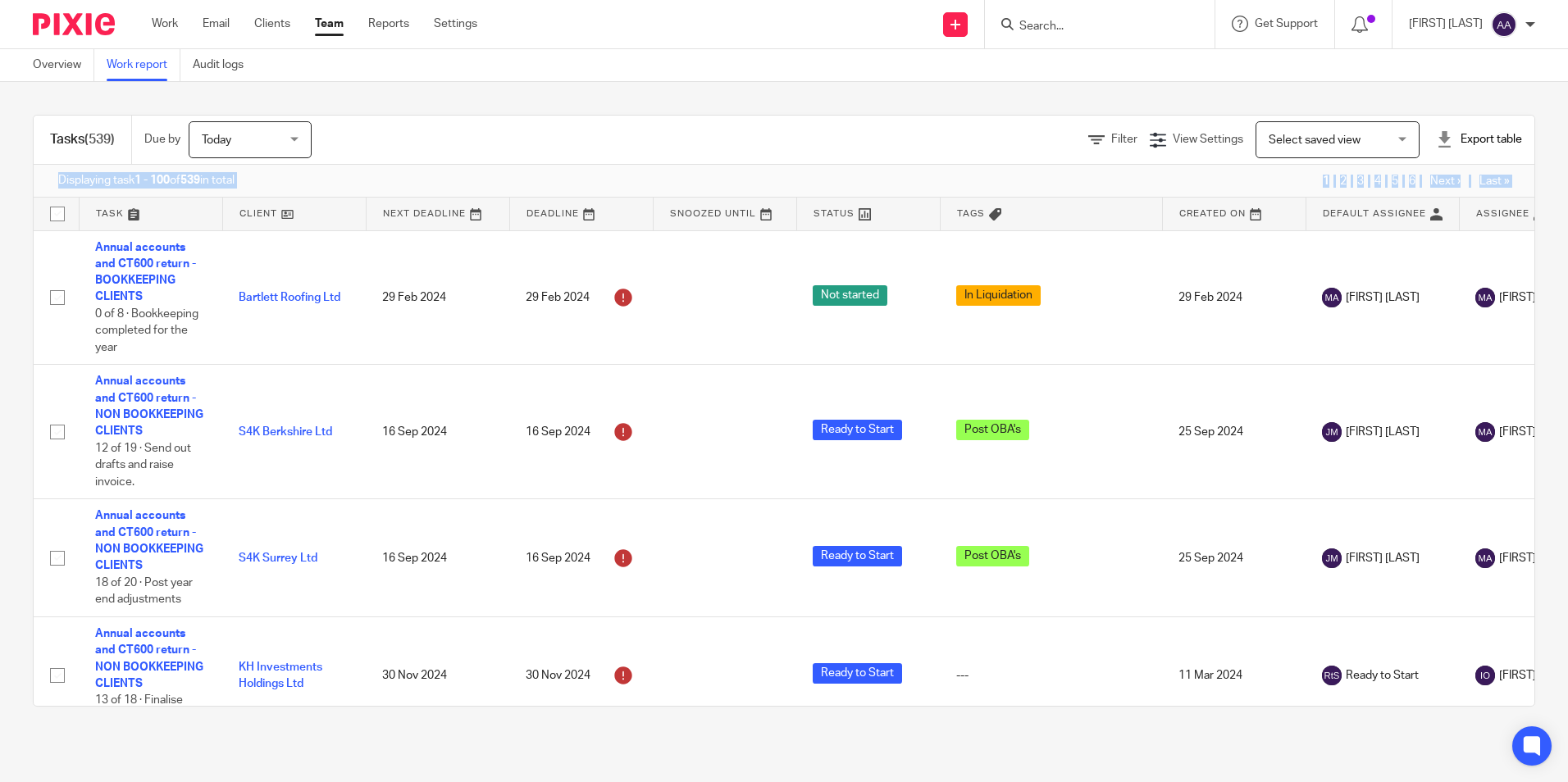 drag, startPoint x: 1427, startPoint y: 98, endPoint x: 1557, endPoint y: 439, distance: 364.93972 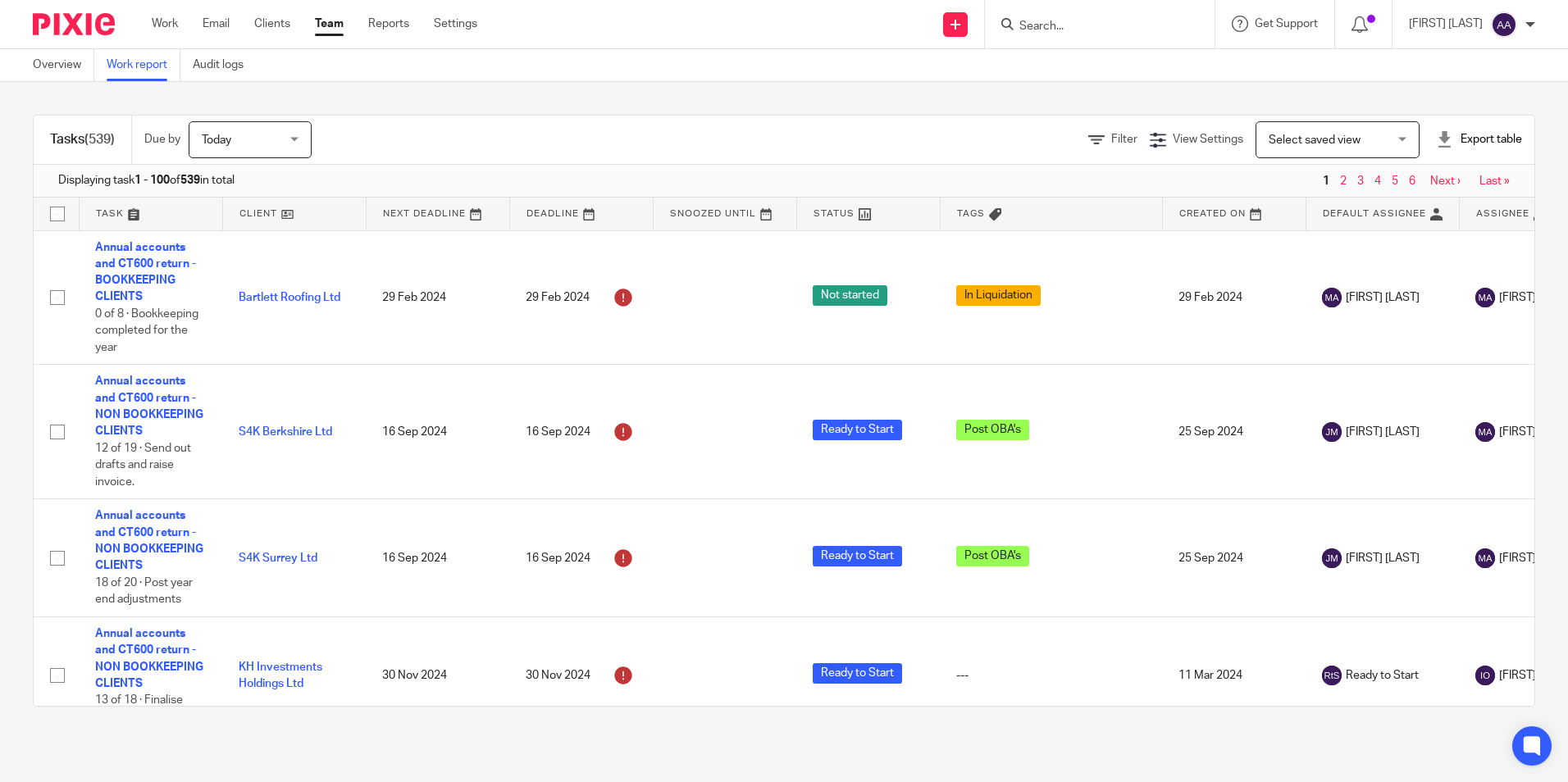 click at bounding box center [1092, 27] 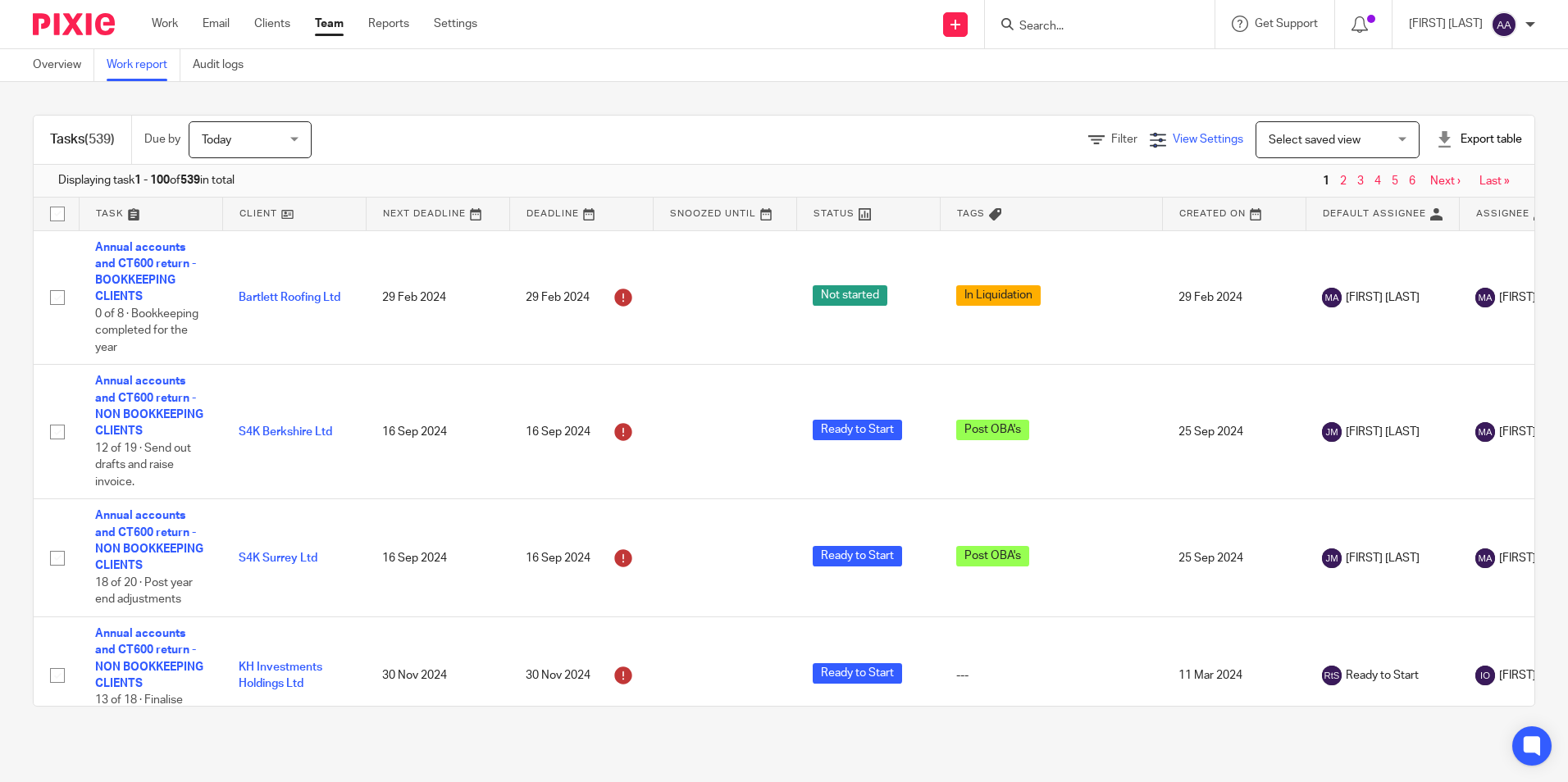 drag, startPoint x: 1161, startPoint y: 98, endPoint x: 1158, endPoint y: 131, distance: 33.1361 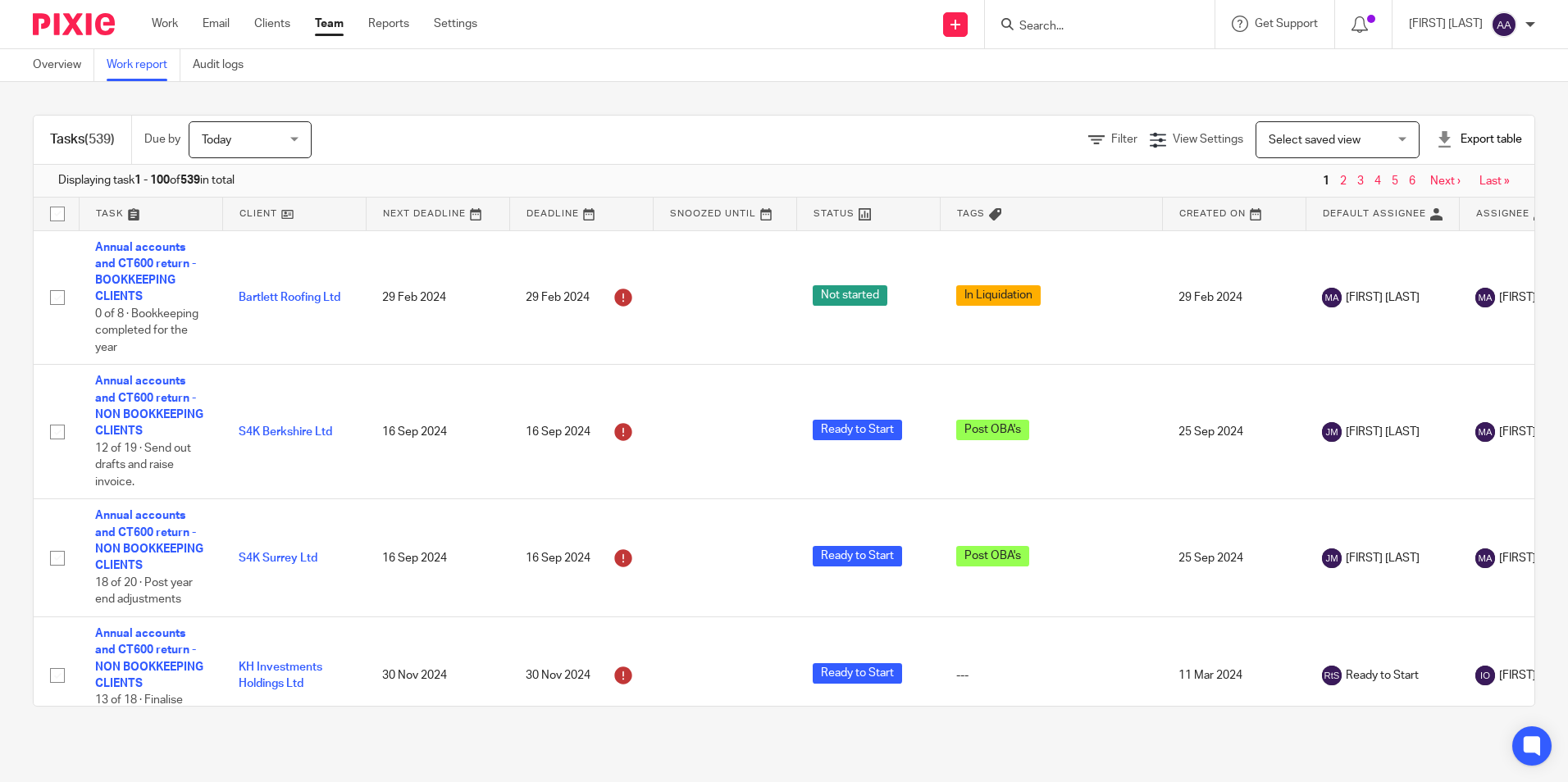 click on "Tasks
(539)    Due by
Today
Today
Today
Tomorrow
This week
Next week
This month
Next month
All
today     Filter     View Settings   View Settings       Manage saved views
Select saved view
Select saved view
Select saved view
Export table
CSV format
Excel spreadsheet
Displaying task  1 - 100  of  539  in total
1
2   3   4   5   6   Next ›   Last »       Task     Client     Next Deadline     Deadline     Snoozed Until     Status   Tags     Created On     Default Assignee     Assignee     Closed By     Closed On     Template       Annual accounts and CT600 return - BOOKKEEPING CLIENTS           Bartlett Roofing Ltd" at bounding box center (784, 411) 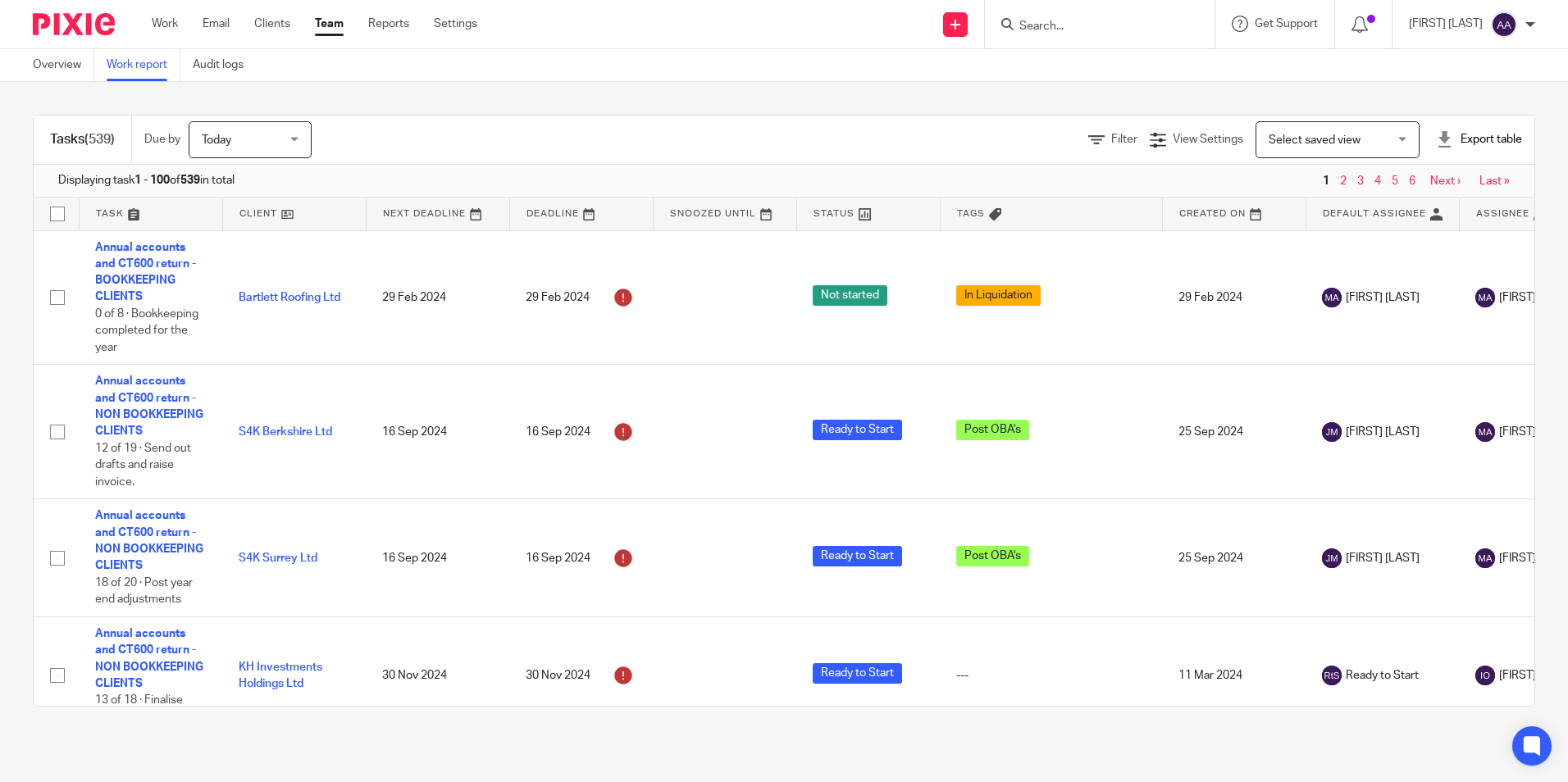 click on "Tasks
(539)    Due by
Today
Today
Today
Tomorrow
This week
Next week
This month
Next month
All
today     Filter     View Settings   View Settings       Manage saved views
Select saved view
Select saved view
Select saved view
Export table
CSV format
Excel spreadsheet
Displaying task  1 - 100  of  539  in total
1
2   3   4   5   6   Next ›   Last »       Task     Client     Next Deadline     Deadline     Snoozed Until     Status   Tags     Created On     Default Assignee     Assignee     Closed By     Closed On     Template       Annual accounts and CT600 return - BOOKKEEPING CLIENTS           Bartlett Roofing Ltd" at bounding box center (784, 411) 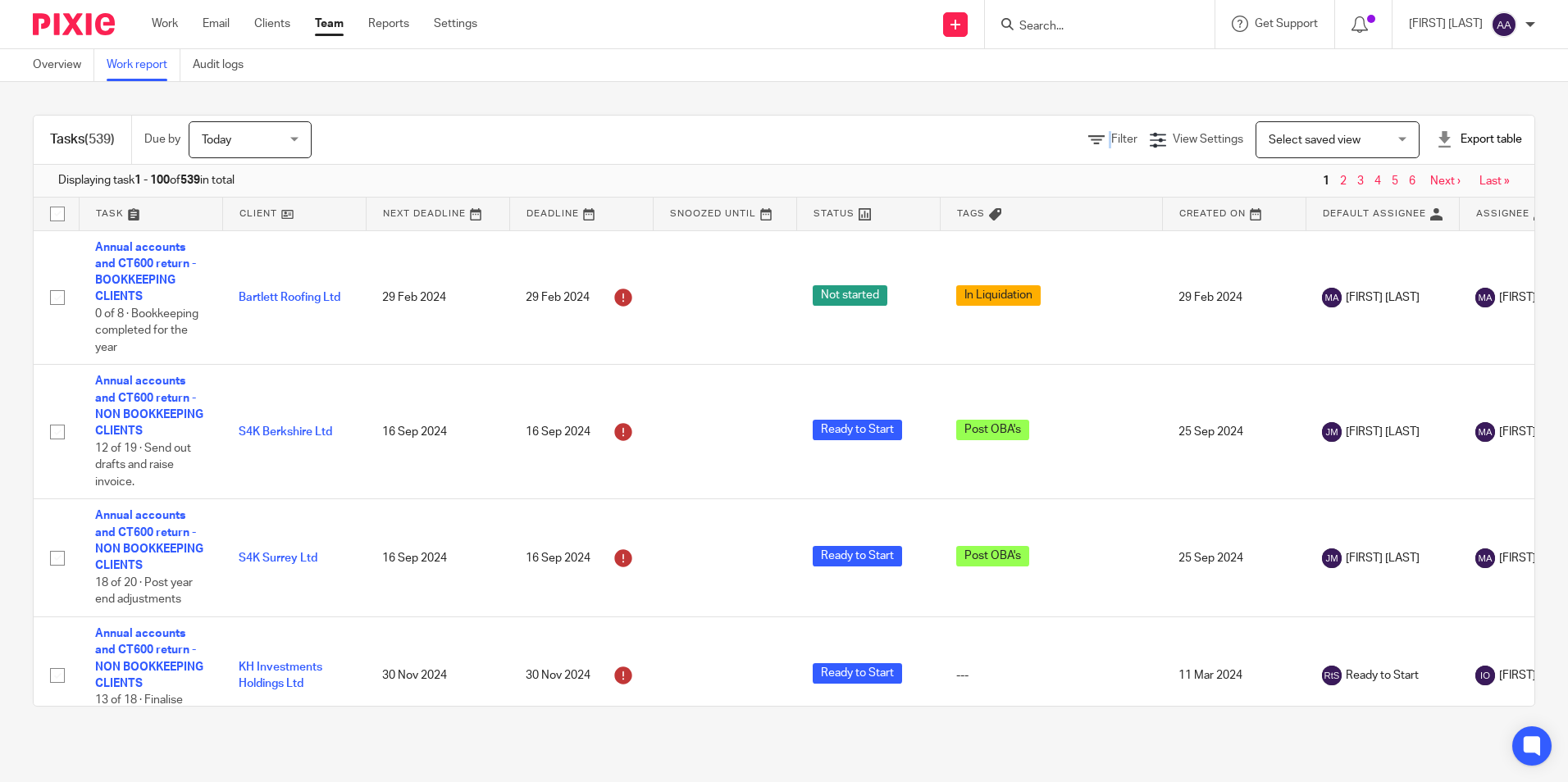 click on "Tasks
(539)    Due by
Today
Today
Today
Tomorrow
This week
Next week
This month
Next month
All
today     Filter     View Settings   View Settings       Manage saved views
Select saved view
Select saved view
Select saved view
Export table
CSV format
Excel spreadsheet
Displaying task  1 - 100  of  539  in total
1
2   3   4   5   6   Next ›   Last »       Task     Client     Next Deadline     Deadline     Snoozed Until     Status   Tags     Created On     Default Assignee     Assignee     Closed By     Closed On     Template       Annual accounts and CT600 return - BOOKKEEPING CLIENTS           Bartlett Roofing Ltd" at bounding box center [784, 411] 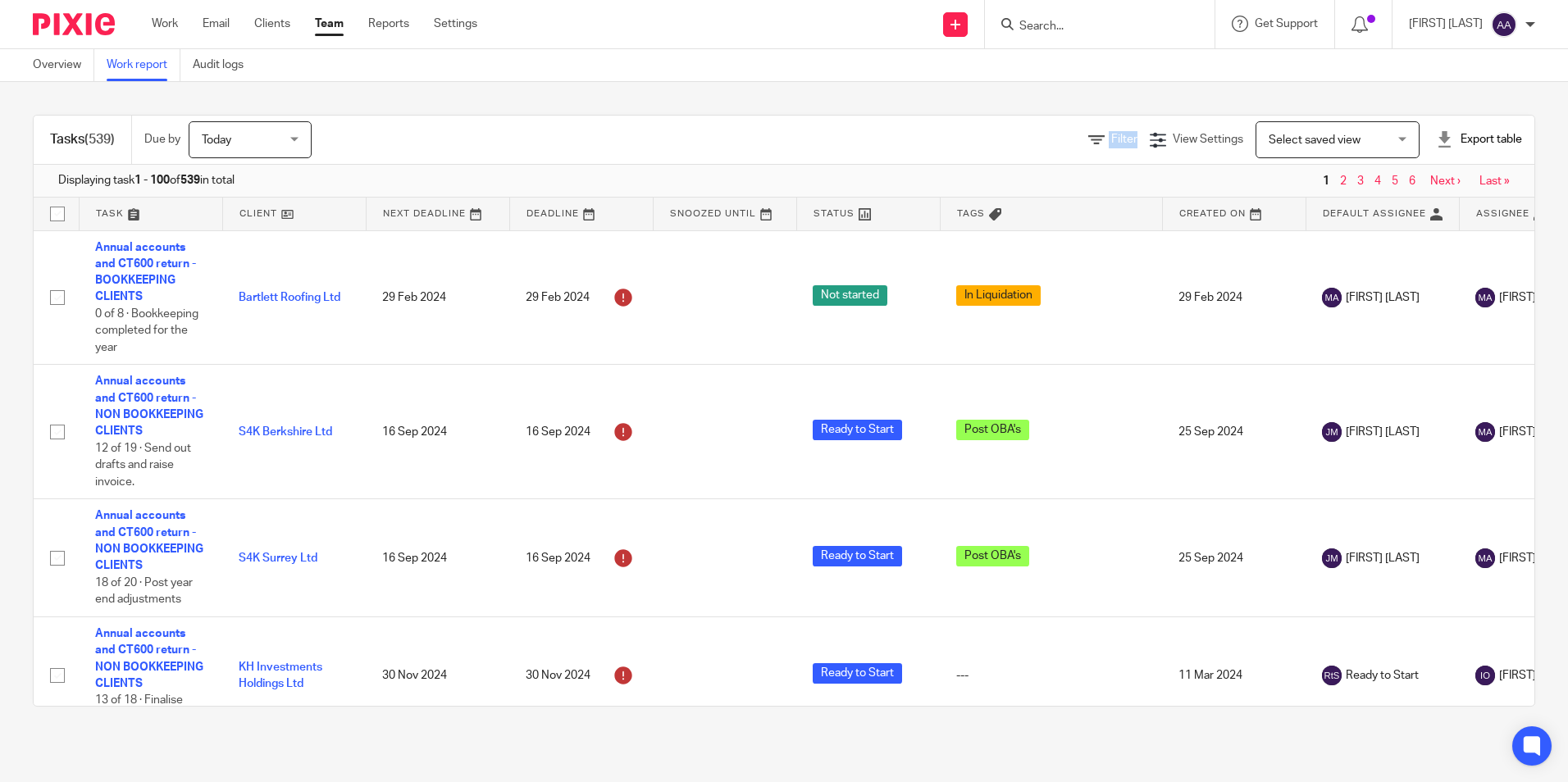 click on "Tasks
(539)    Due by
Today
Today
Today
Tomorrow
This week
Next week
This month
Next month
All
today     Filter     View Settings   View Settings       Manage saved views
Select saved view
Select saved view
Select saved view
Export table
CSV format
Excel spreadsheet
Displaying task  1 - 100  of  539  in total
1
2   3   4   5   6   Next ›   Last »       Task     Client     Next Deadline     Deadline     Snoozed Until     Status   Tags     Created On     Default Assignee     Assignee     Closed By     Closed On     Template       Annual accounts and CT600 return - BOOKKEEPING CLIENTS           Bartlett Roofing Ltd" at bounding box center (784, 411) 